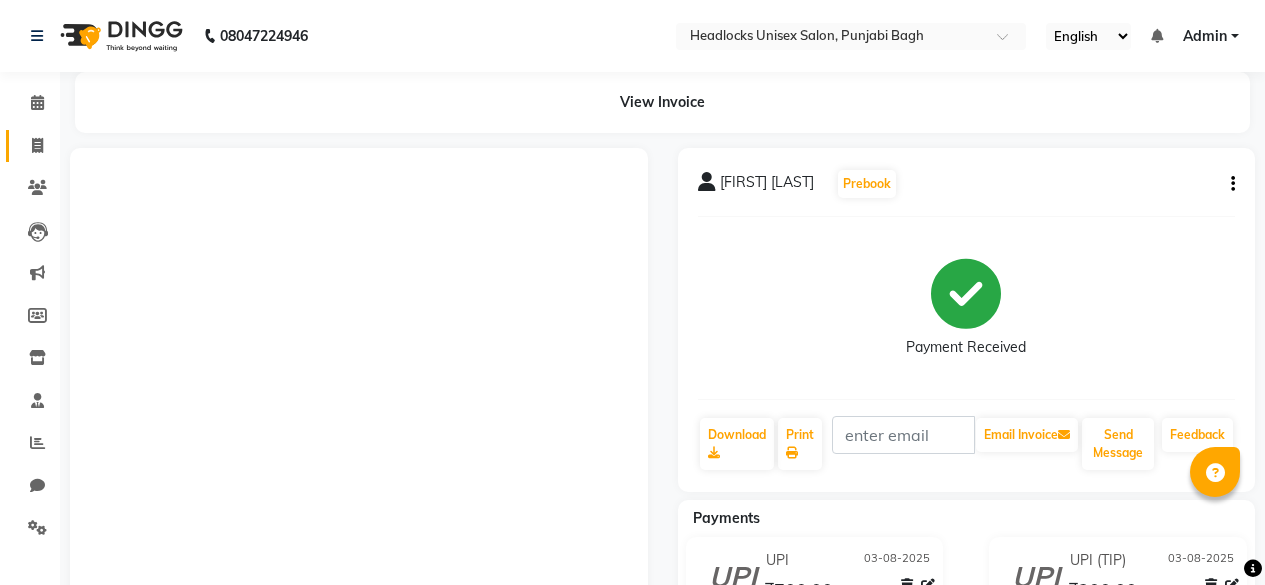 scroll, scrollTop: 0, scrollLeft: 0, axis: both 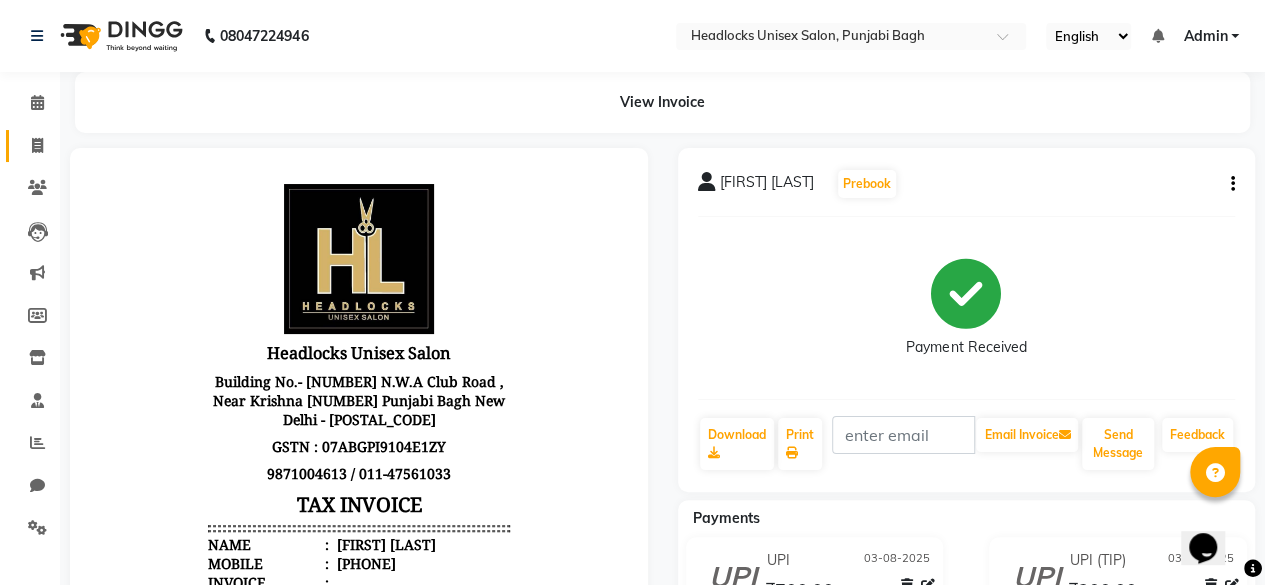 click 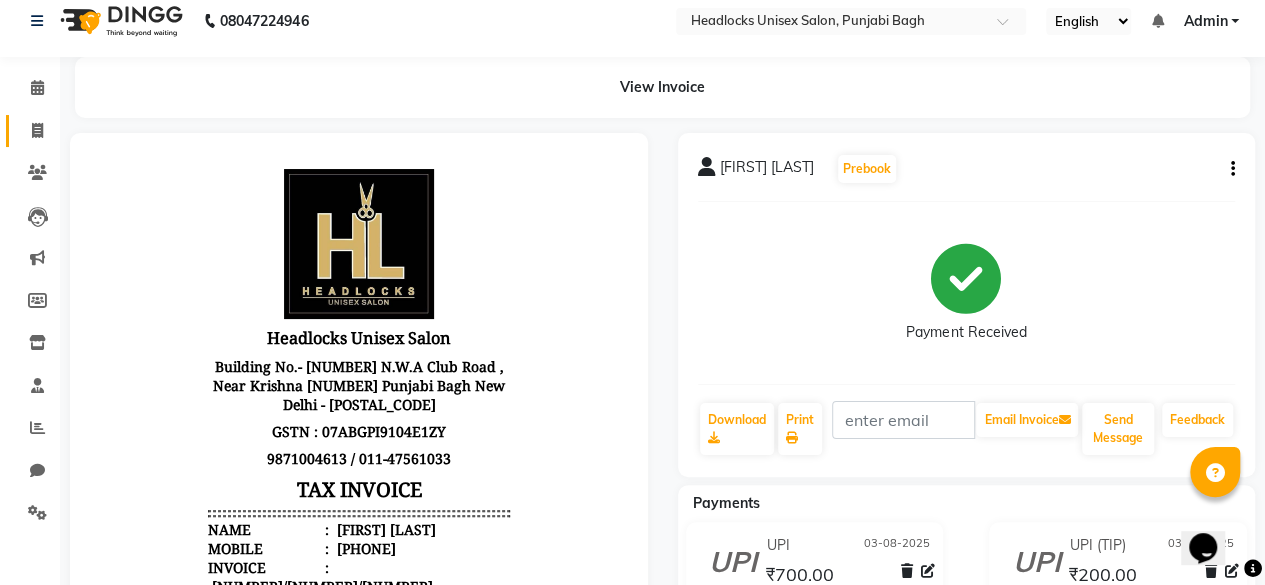select on "service" 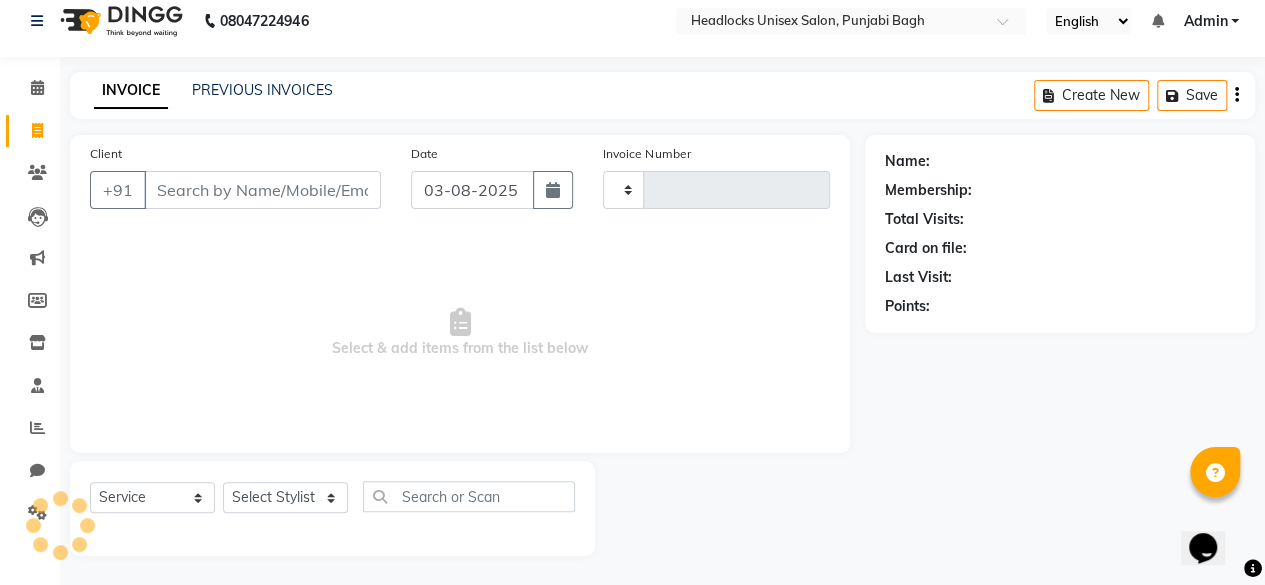 type on "4570" 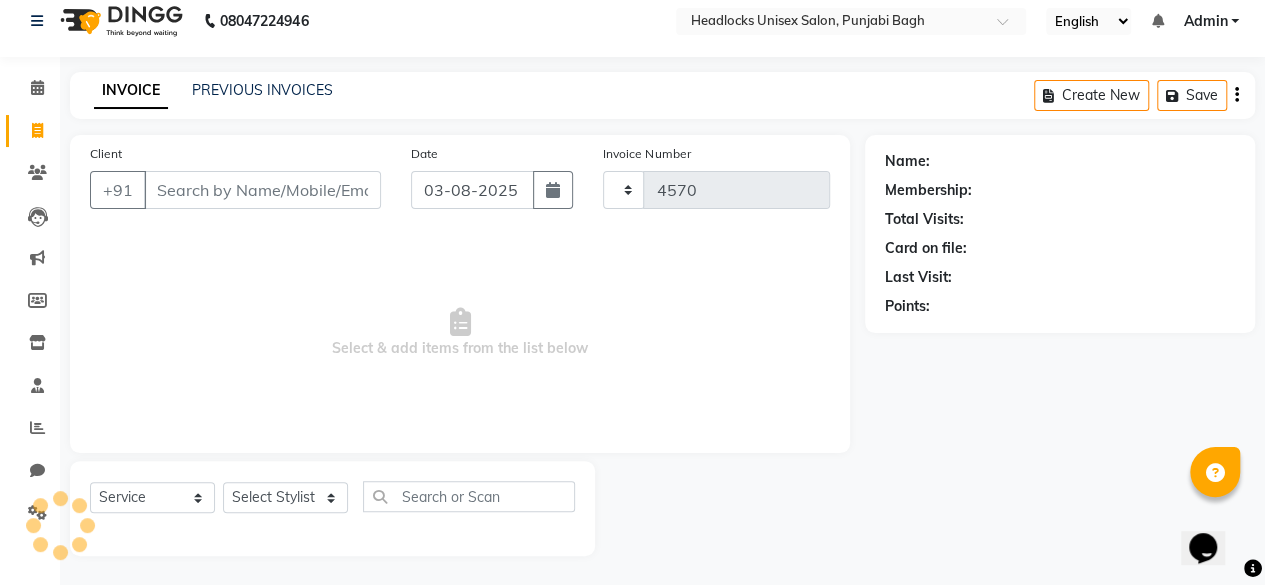 select on "7719" 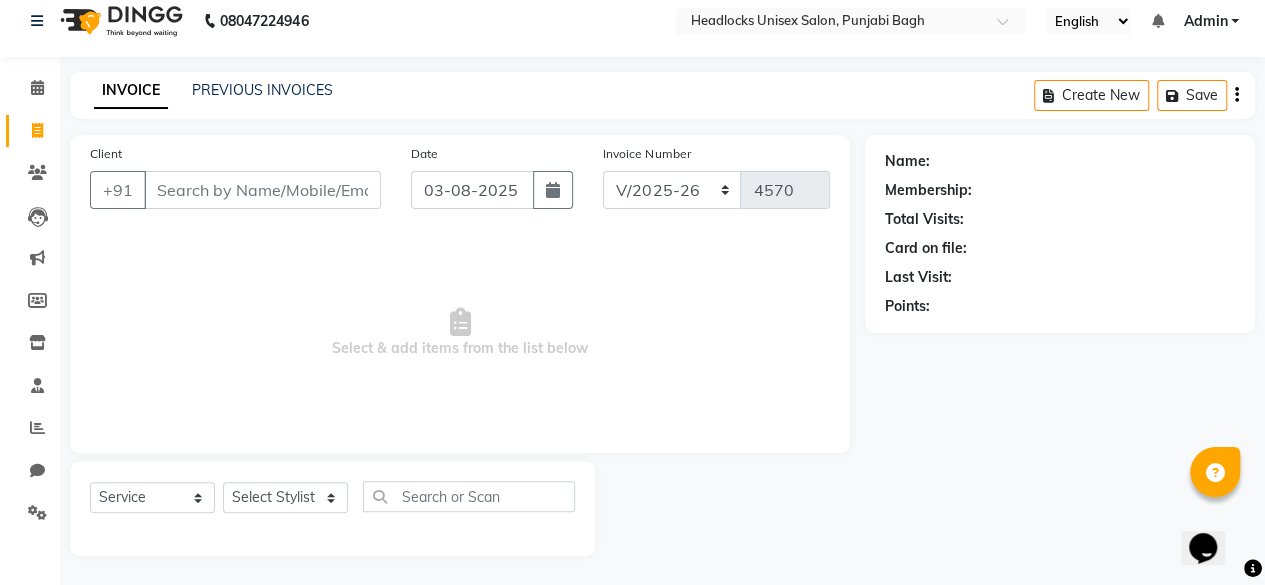 click on "Client" at bounding box center [262, 190] 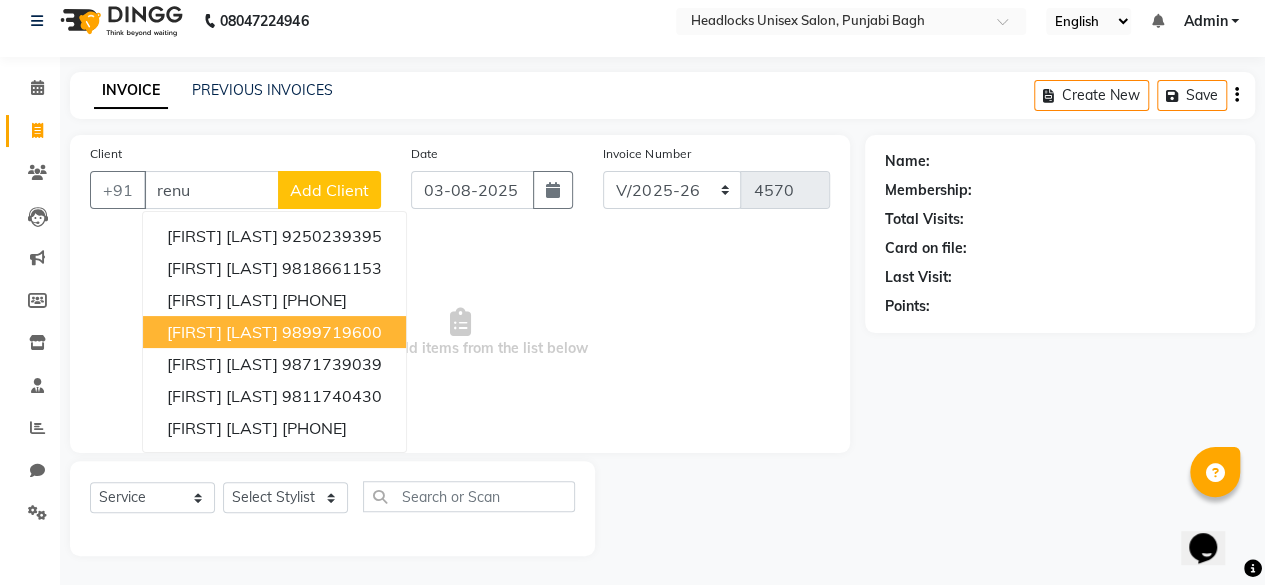 click on "9899719600" at bounding box center [332, 332] 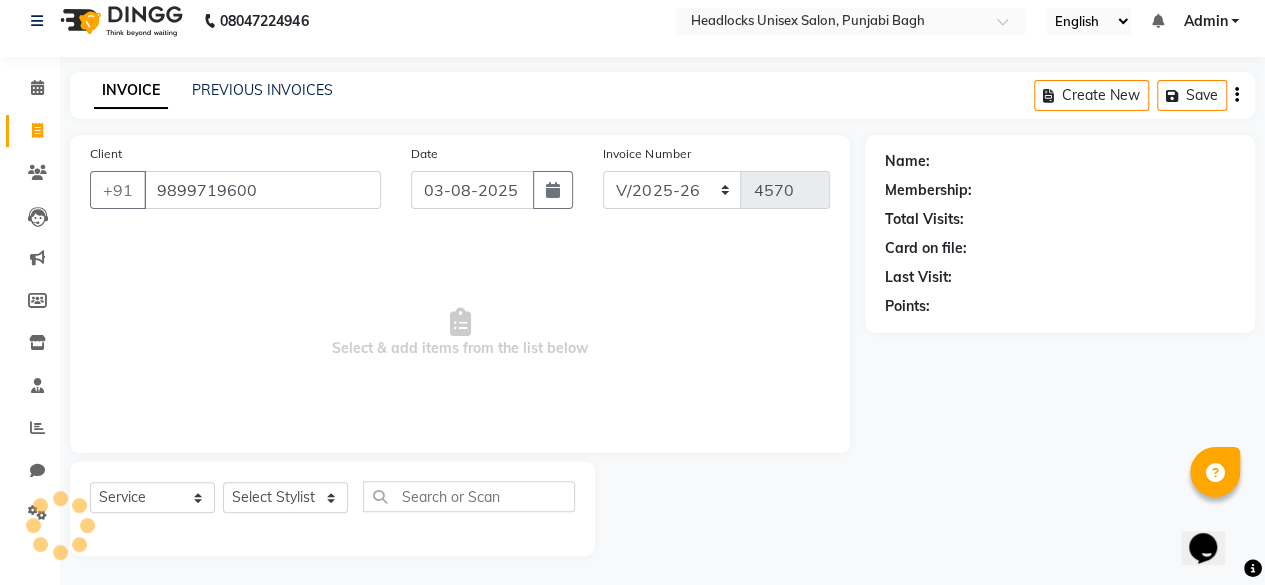 type on "9899719600" 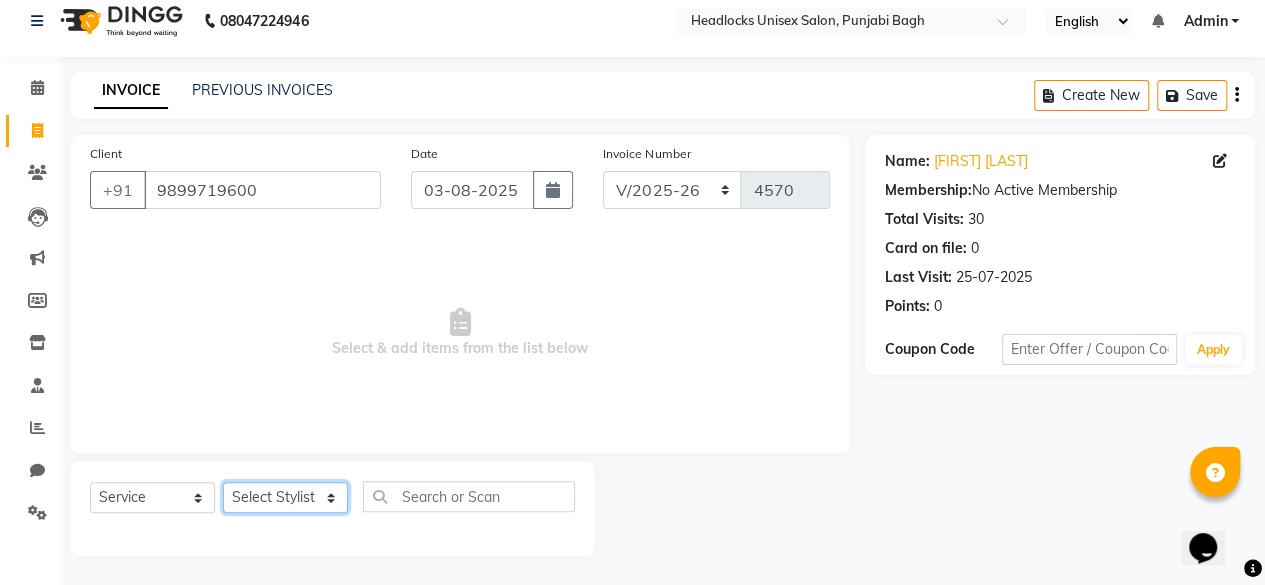 click on "Select Stylist ⁠[FIRST] ⁠[FIRST] [FIRST] [FIRST] [FIRST]  [FIRST] [FIRST] [FIRST] [FIRST] [FIRST] [FIRST] [FIRST] [FIRST] [FIRST]  [FIRST] [FIRST] [FIRST] [FIRST] [FIRST] ⁠[FIRST] [FIRST] [FIRST] [FIRST] [FIRST] [FIRST] [FIRST] ⁠[FIRST] [FIRST] [FIRST] [FIRST] [FIRST] [FIRST] [FIRST] [FIRST] [FIRST]" 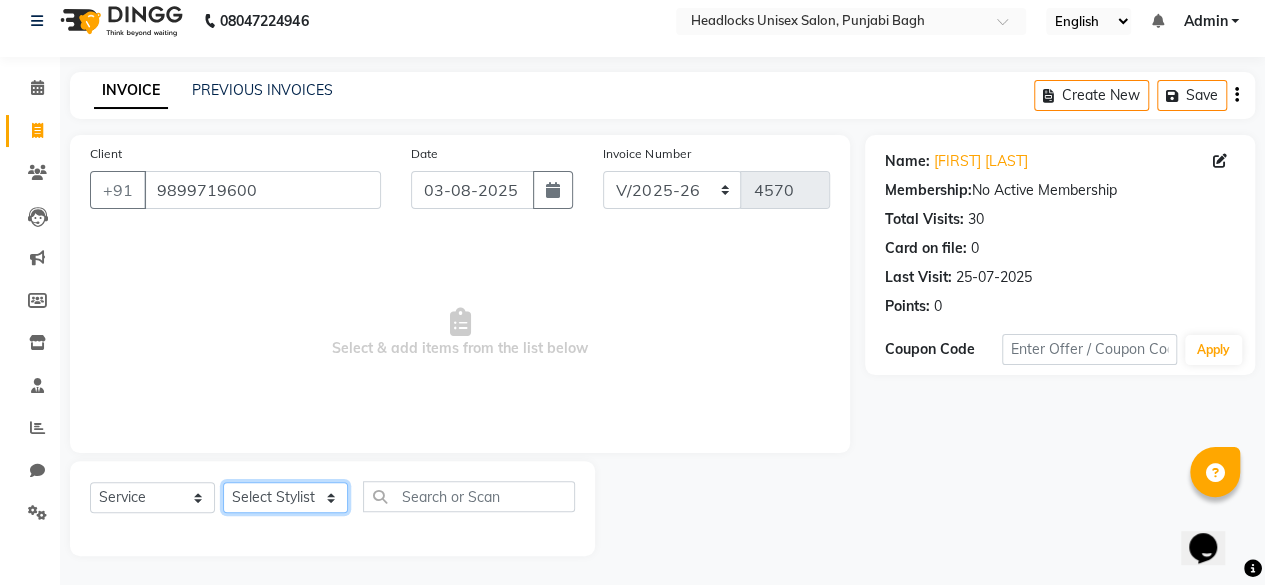 select on "69051" 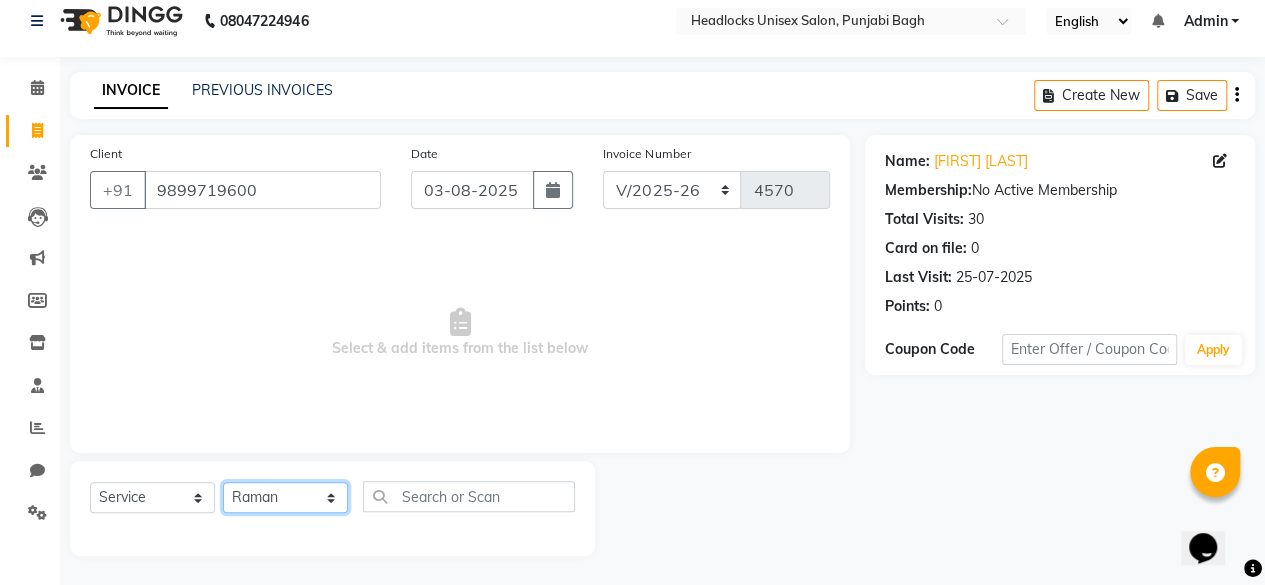 click on "Select Stylist ⁠[FIRST] ⁠[FIRST] [FIRST] [FIRST] [FIRST]  [FIRST] [FIRST] [FIRST] [FIRST] [FIRST] [FIRST] [FIRST] [FIRST] [FIRST]  [FIRST] [FIRST] [FIRST] [FIRST] [FIRST] ⁠[FIRST] [FIRST] [FIRST] [FIRST] [FIRST] [FIRST] [FIRST] ⁠[FIRST] [FIRST] [FIRST] [FIRST] [FIRST] [FIRST] [FIRST] [FIRST] [FIRST]" 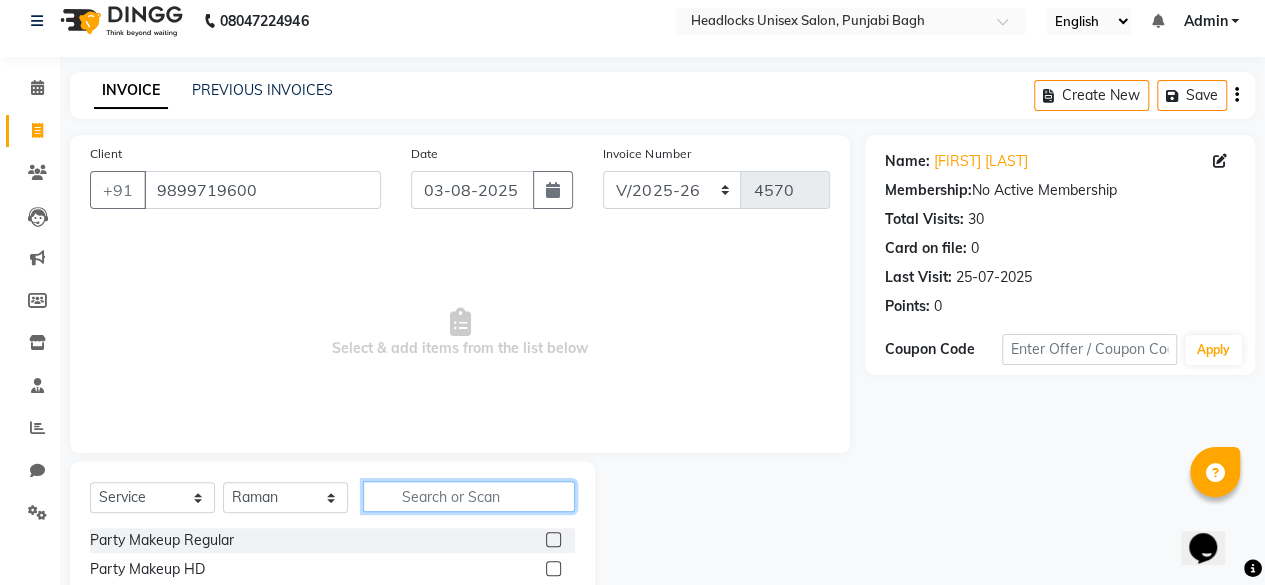 click 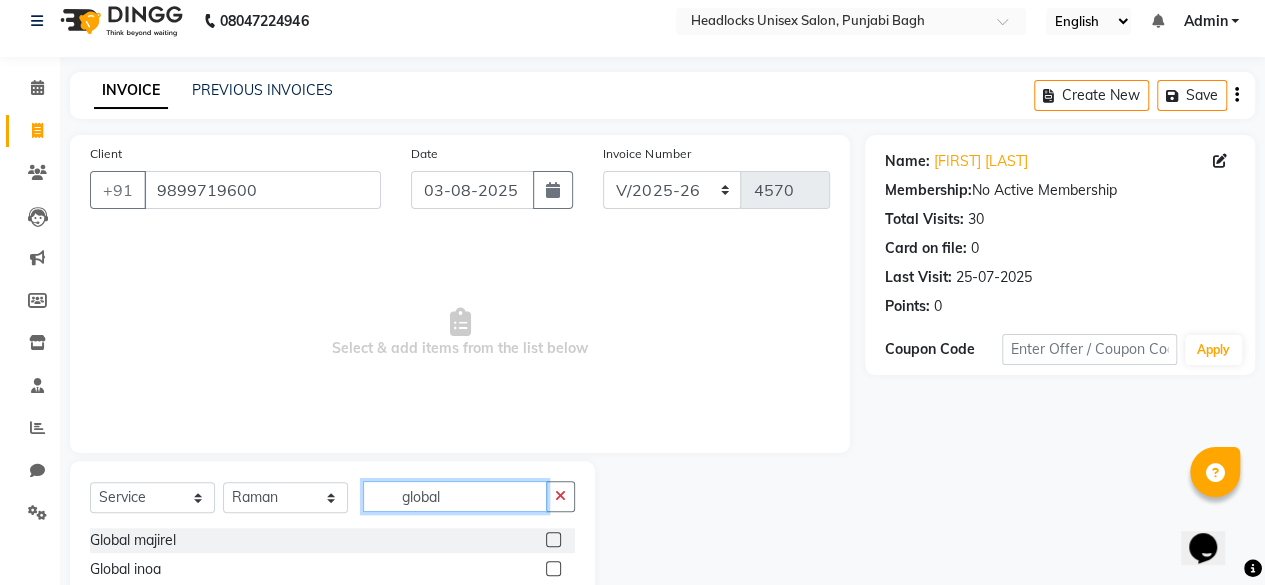type on "global" 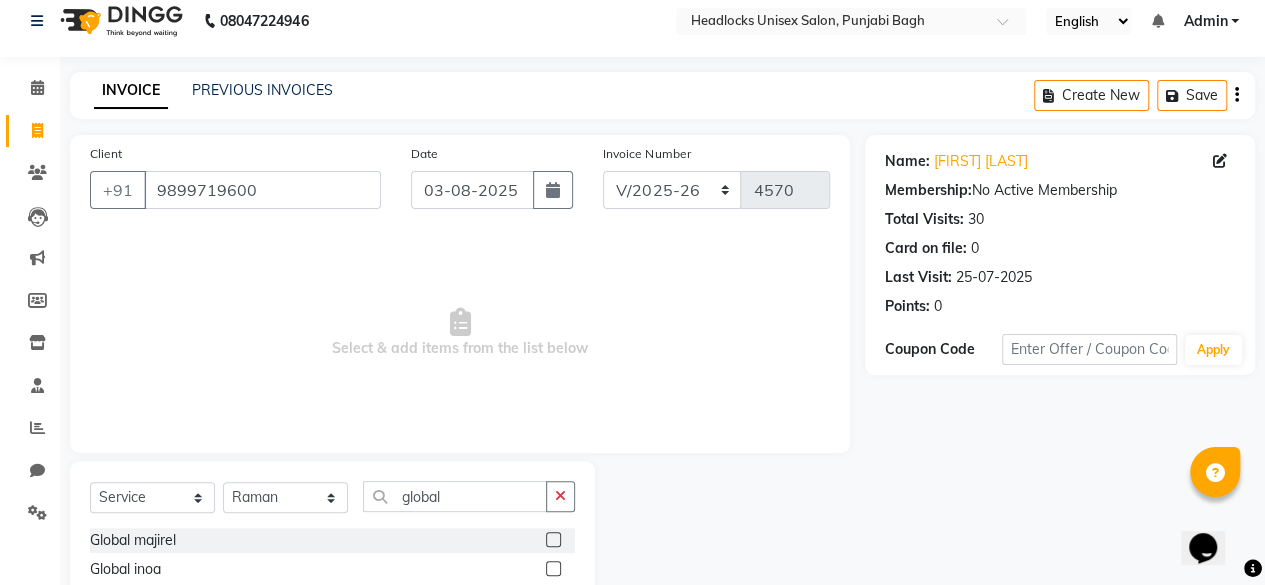 click 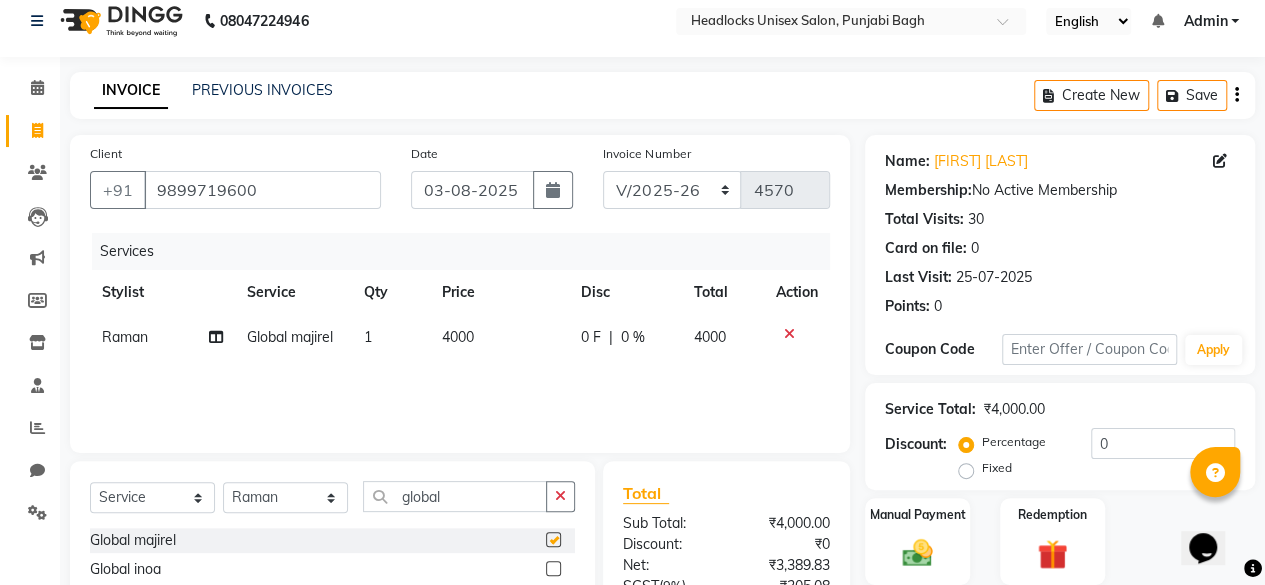 checkbox on "false" 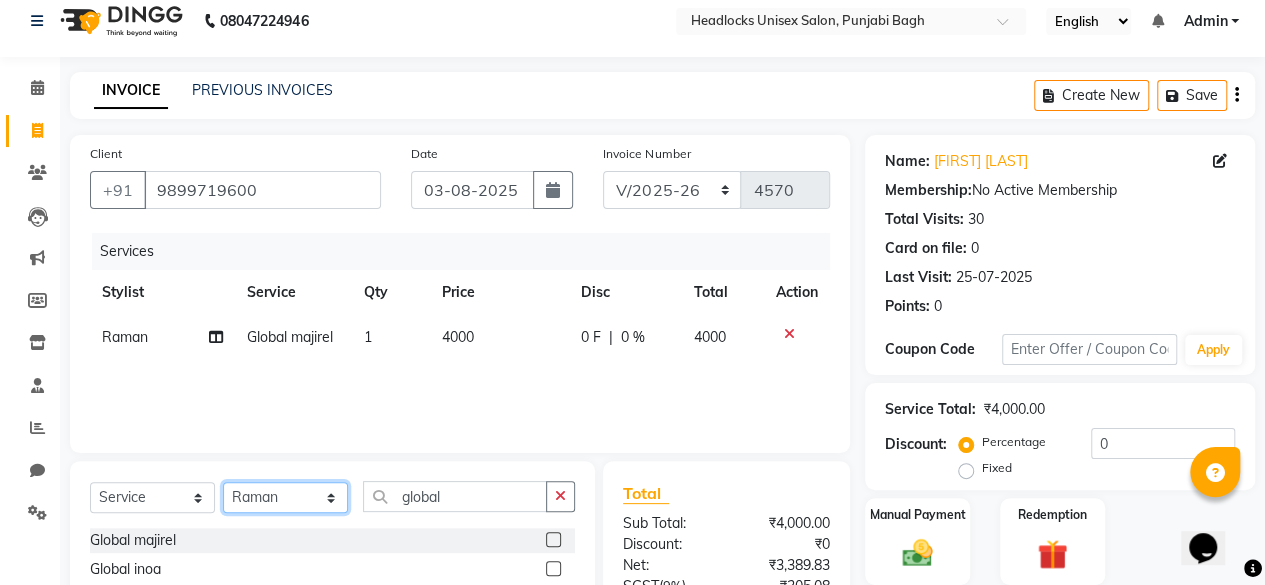 click on "Select Stylist ⁠[FIRST] ⁠[FIRST] [FIRST] [FIRST] [FIRST]  [FIRST] [FIRST] [FIRST] [FIRST] [FIRST] [FIRST] [FIRST] [FIRST] [FIRST]  [FIRST] [FIRST] [FIRST] [FIRST] [FIRST] ⁠[FIRST] [FIRST] [FIRST] [FIRST] [FIRST] [FIRST] [FIRST] ⁠[FIRST] [FIRST] [FIRST] [FIRST] [FIRST] [FIRST] [FIRST] [FIRST] [FIRST]" 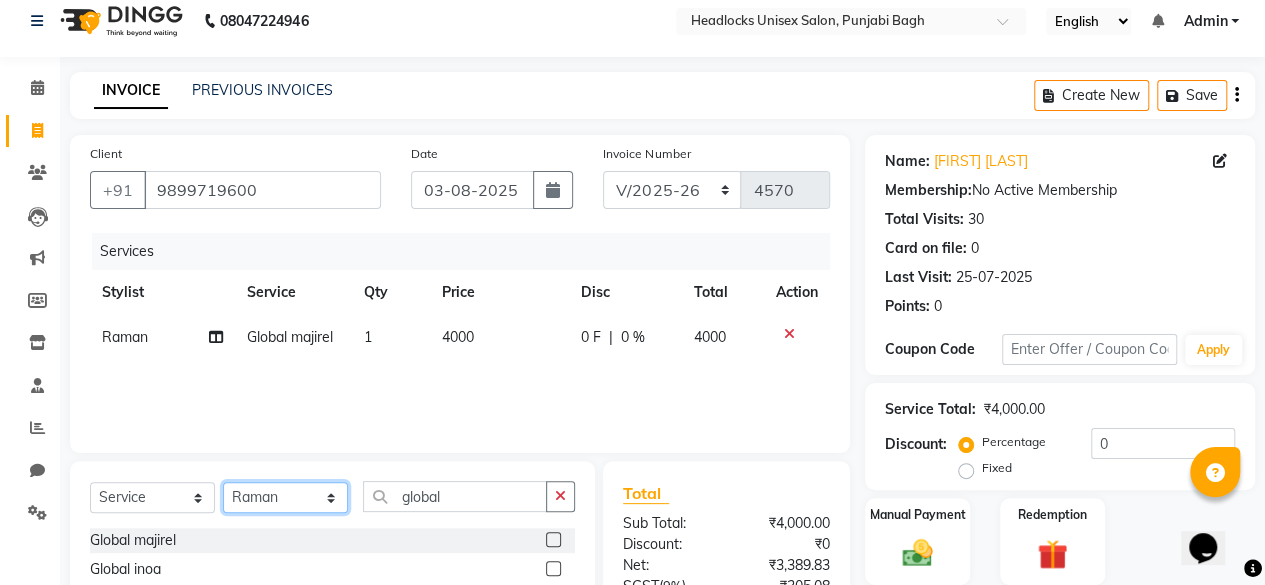 select on "69055" 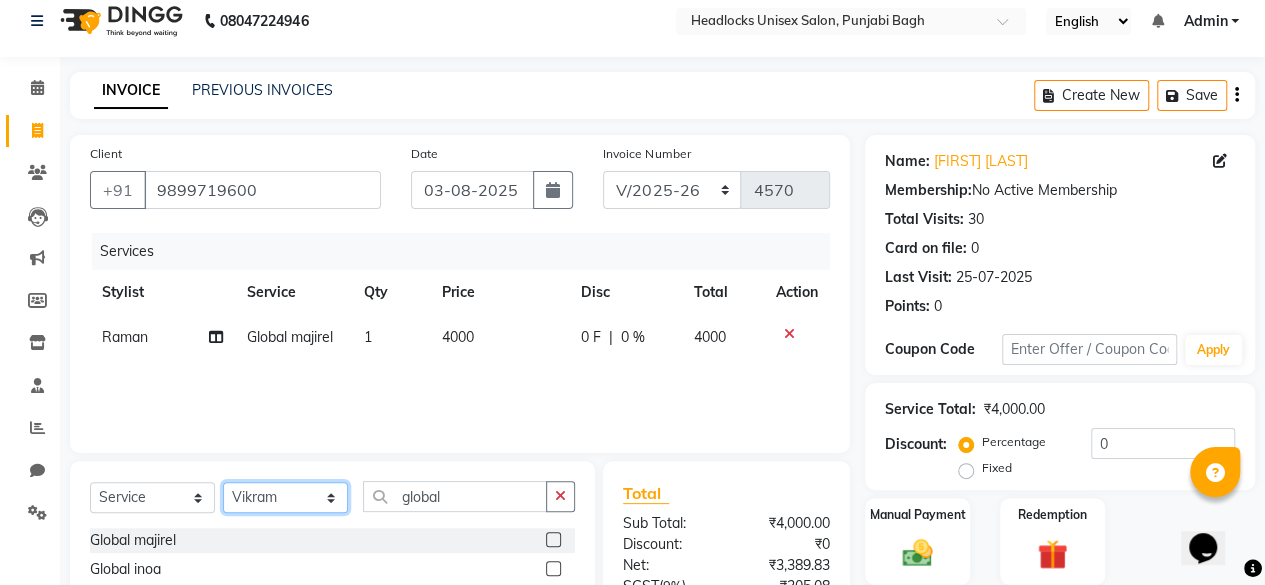 click on "Select Stylist ⁠[FIRST] ⁠[FIRST] [FIRST] [FIRST] [FIRST]  [FIRST] [FIRST] [FIRST] [FIRST] [FIRST] [FIRST] [FIRST] [FIRST] [FIRST]  [FIRST] [FIRST] [FIRST] [FIRST] [FIRST] ⁠[FIRST] [FIRST] [FIRST] [FIRST] [FIRST] [FIRST] [FIRST] ⁠[FIRST] [FIRST] [FIRST] [FIRST] [FIRST] [FIRST] [FIRST] [FIRST] [FIRST]" 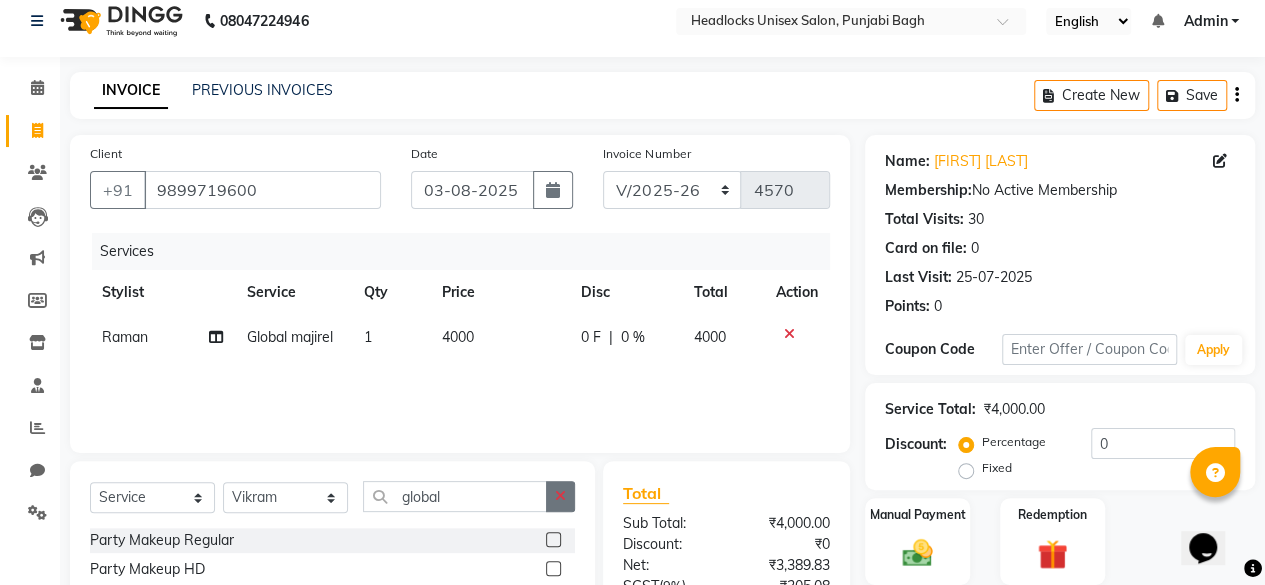 click 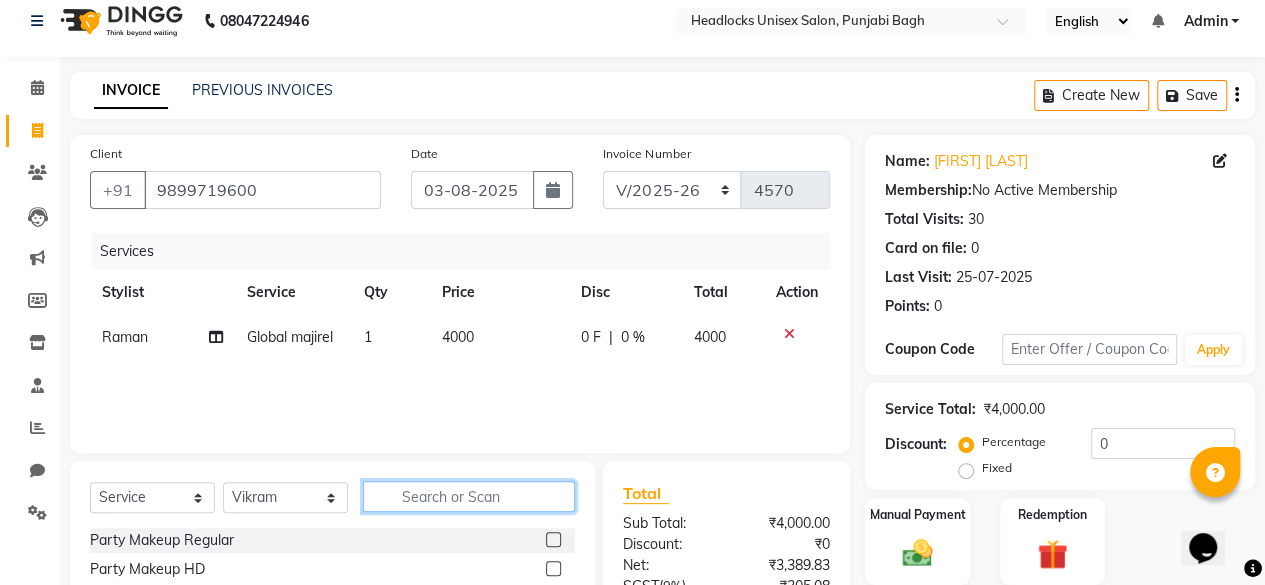 click 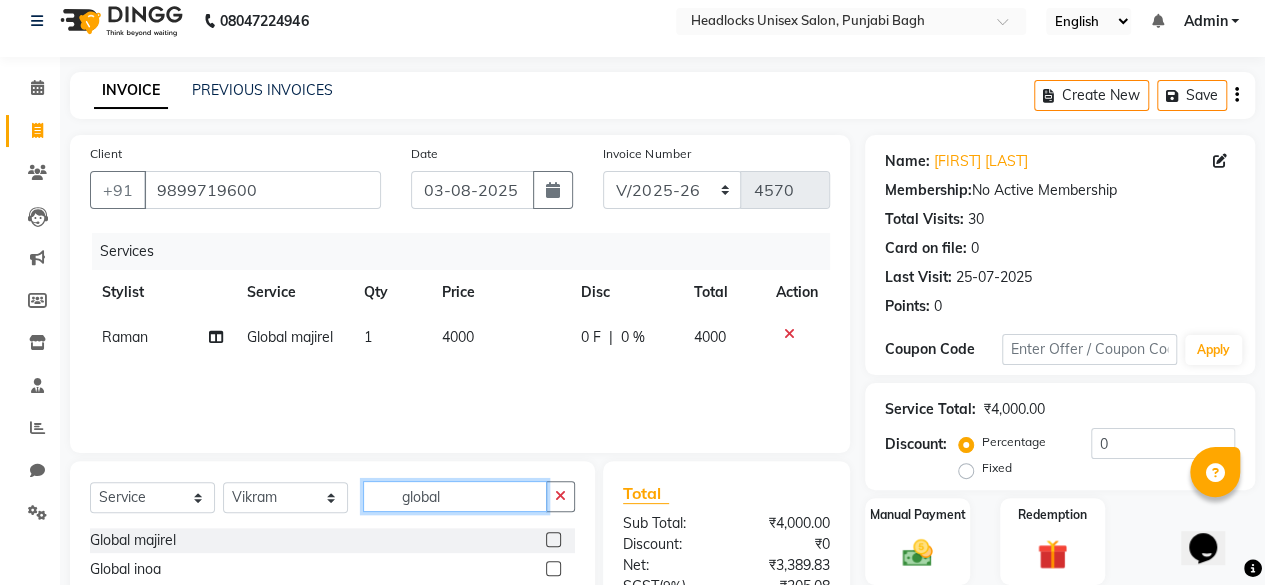 type on "global" 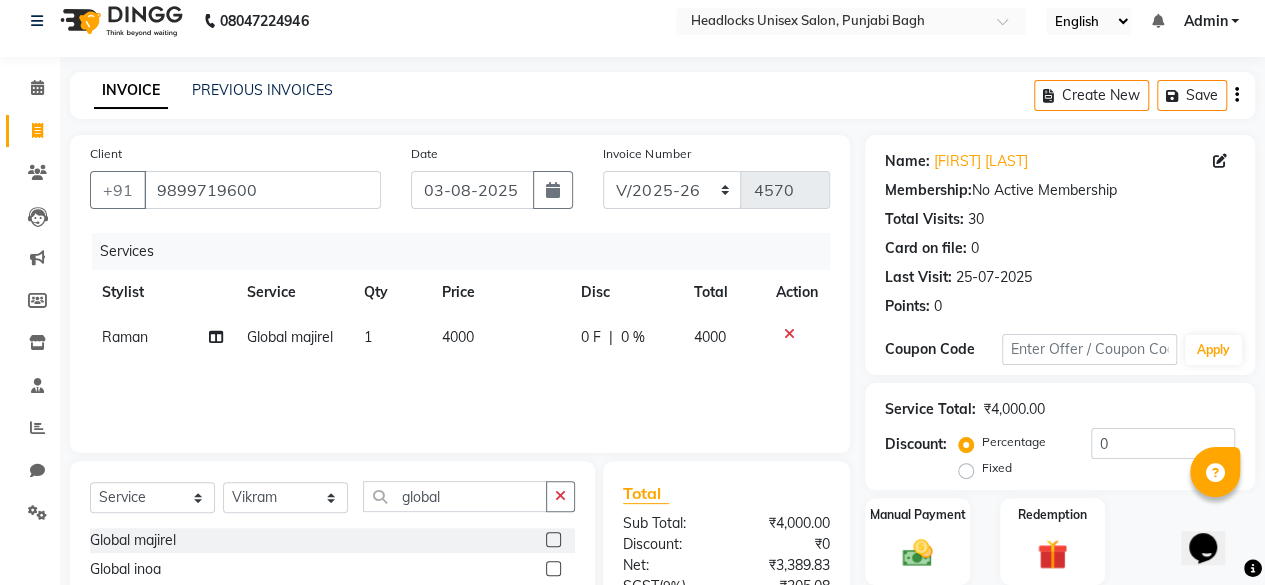 click 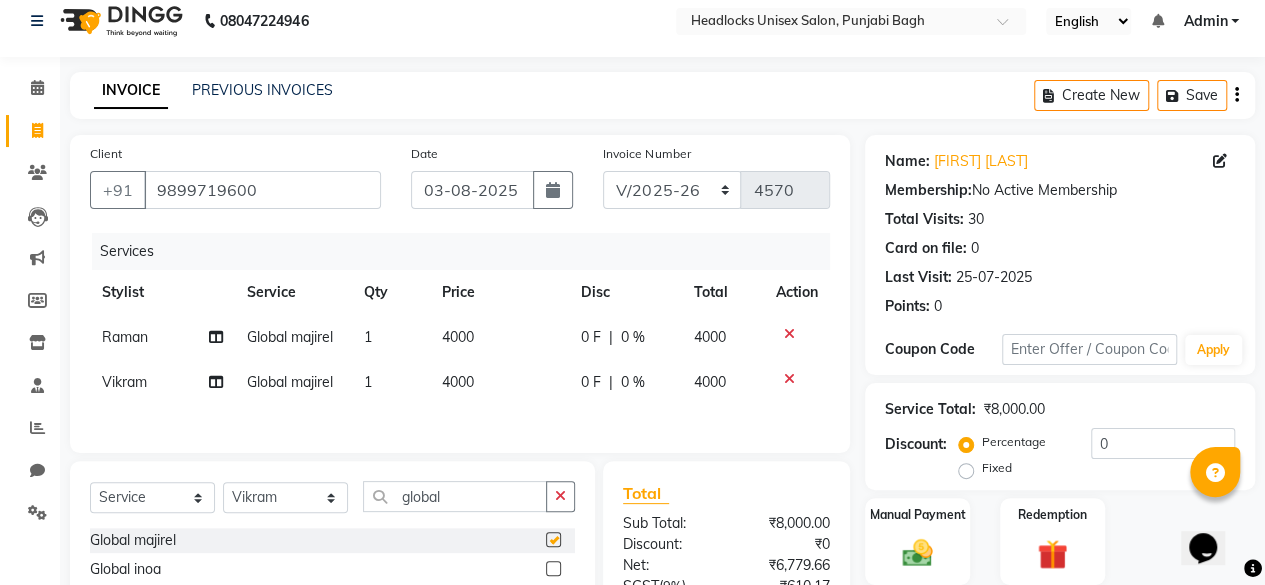 checkbox on "false" 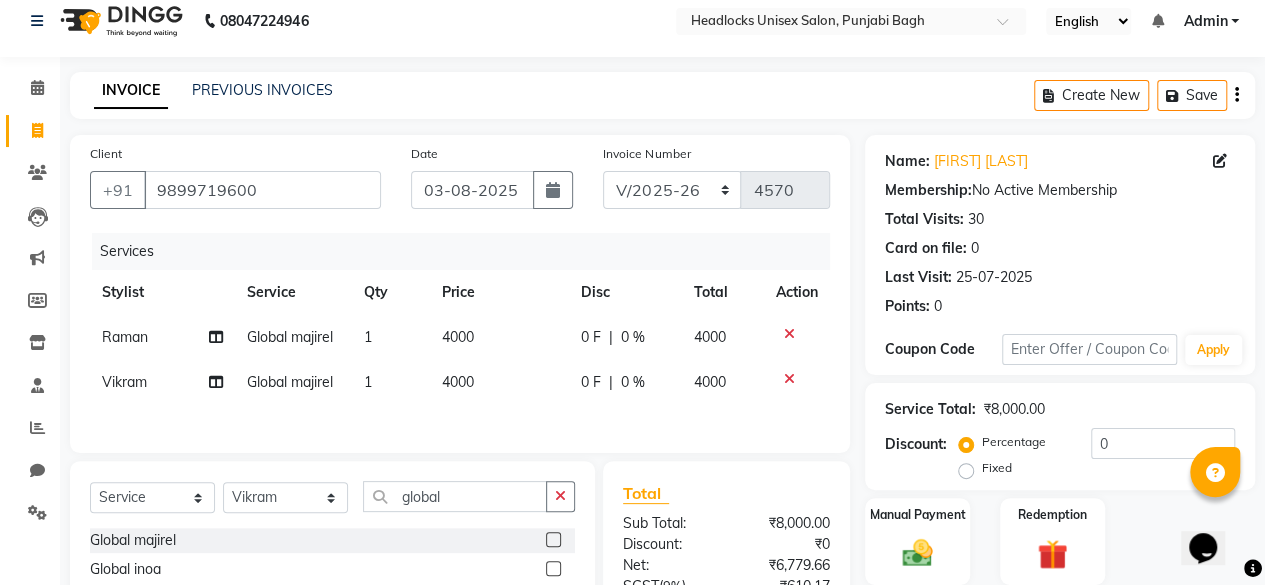 click on "4000" 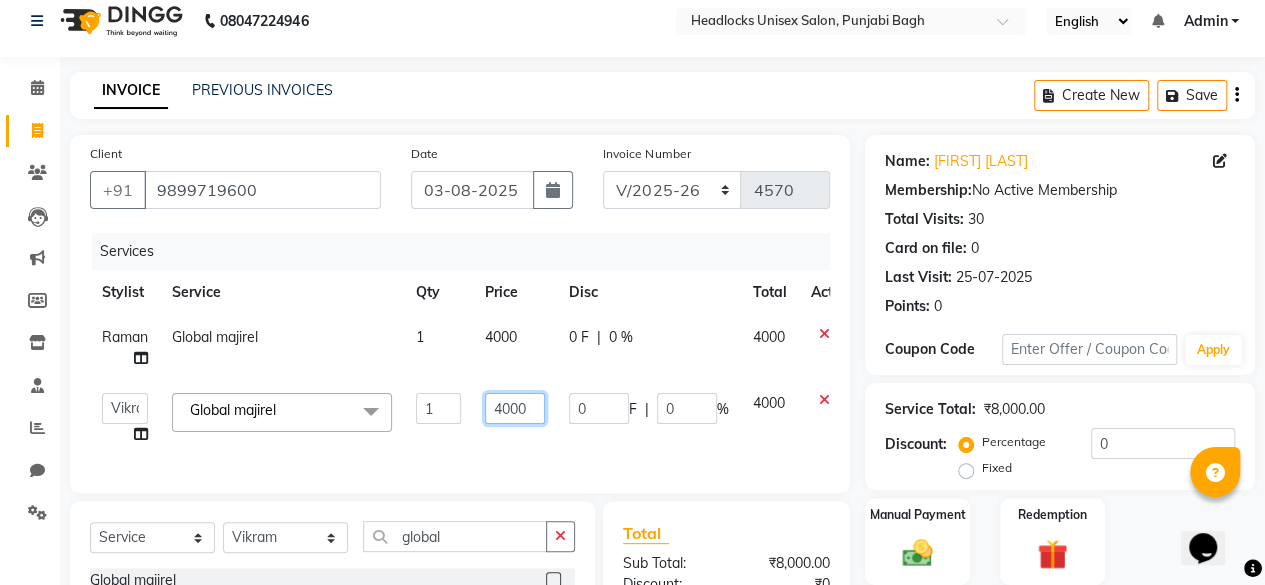 click on "4000" 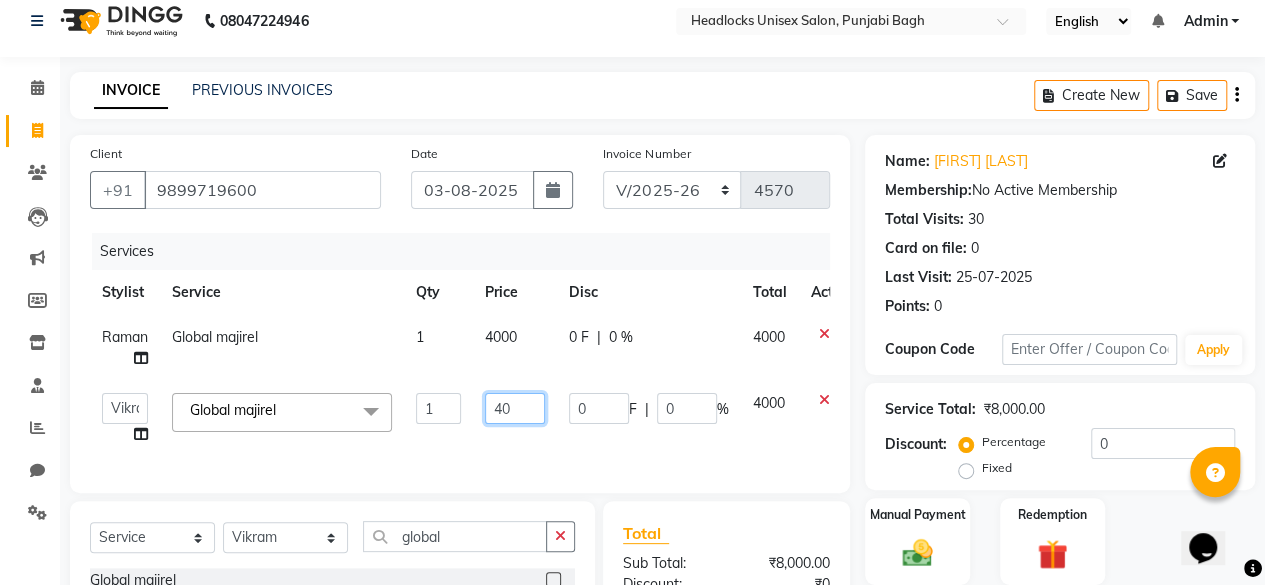 type on "4" 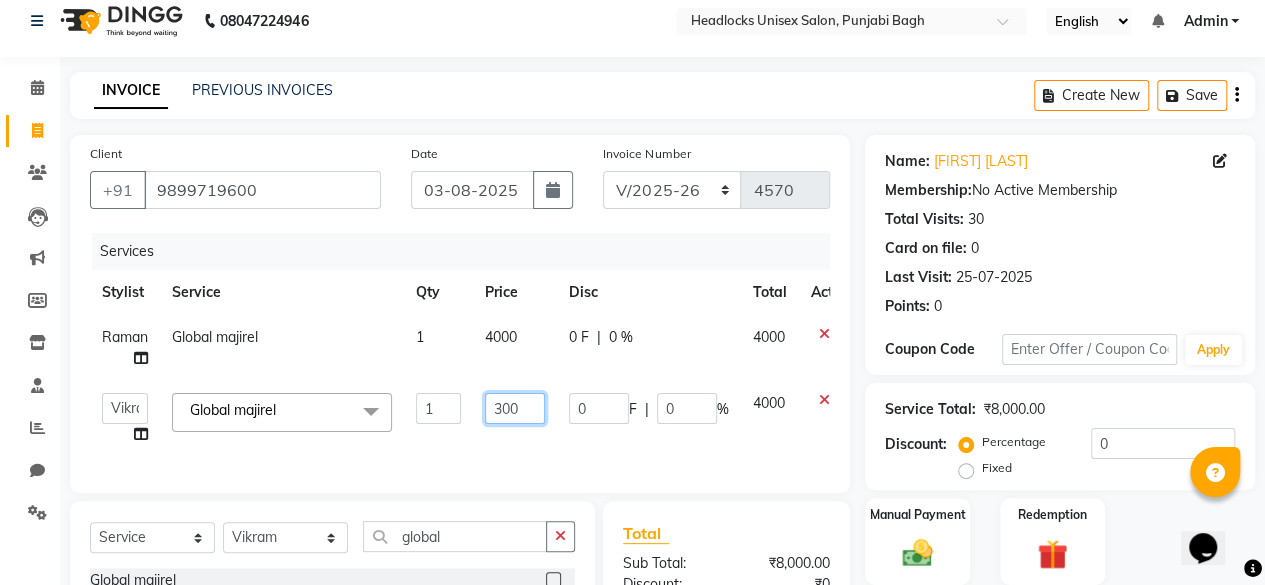 type on "3000" 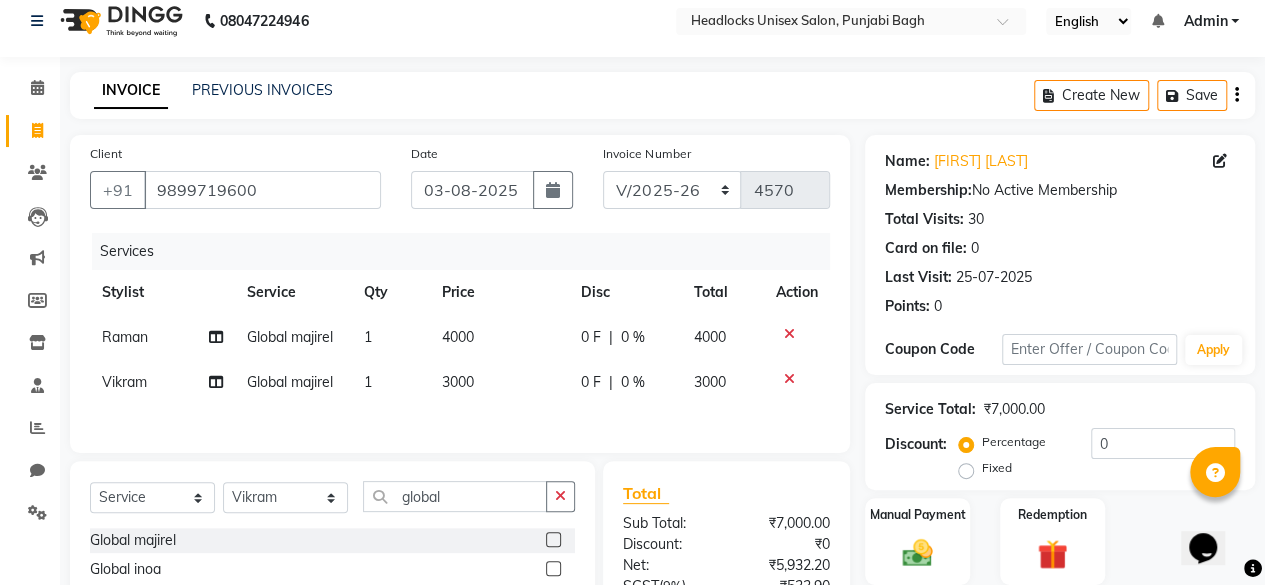 click on "0 F" 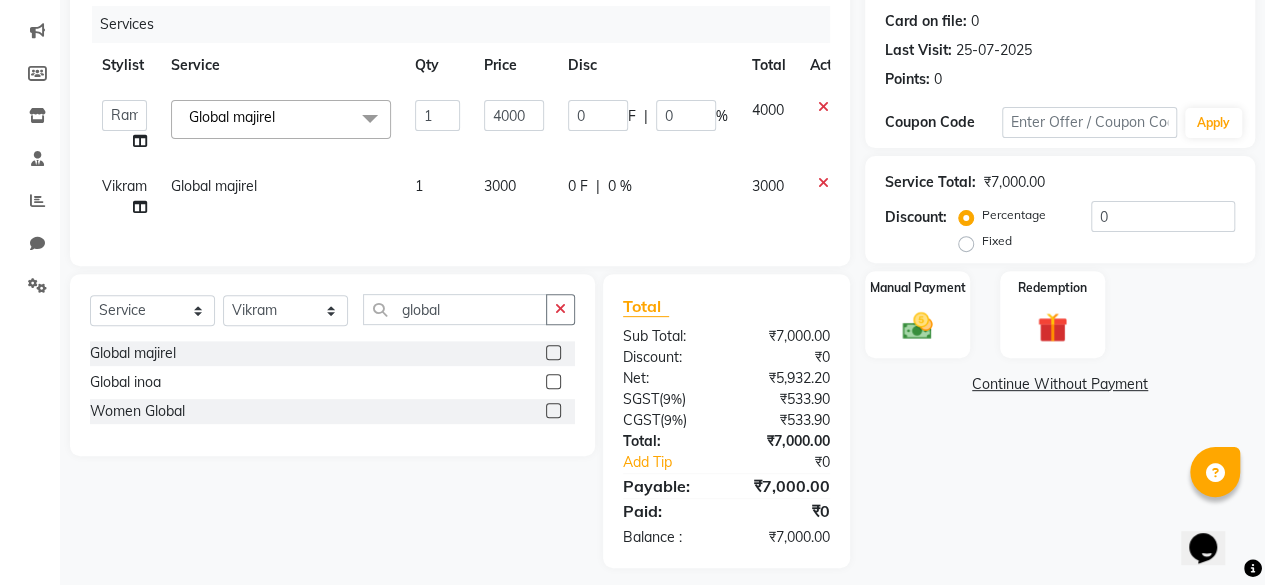 scroll, scrollTop: 239, scrollLeft: 0, axis: vertical 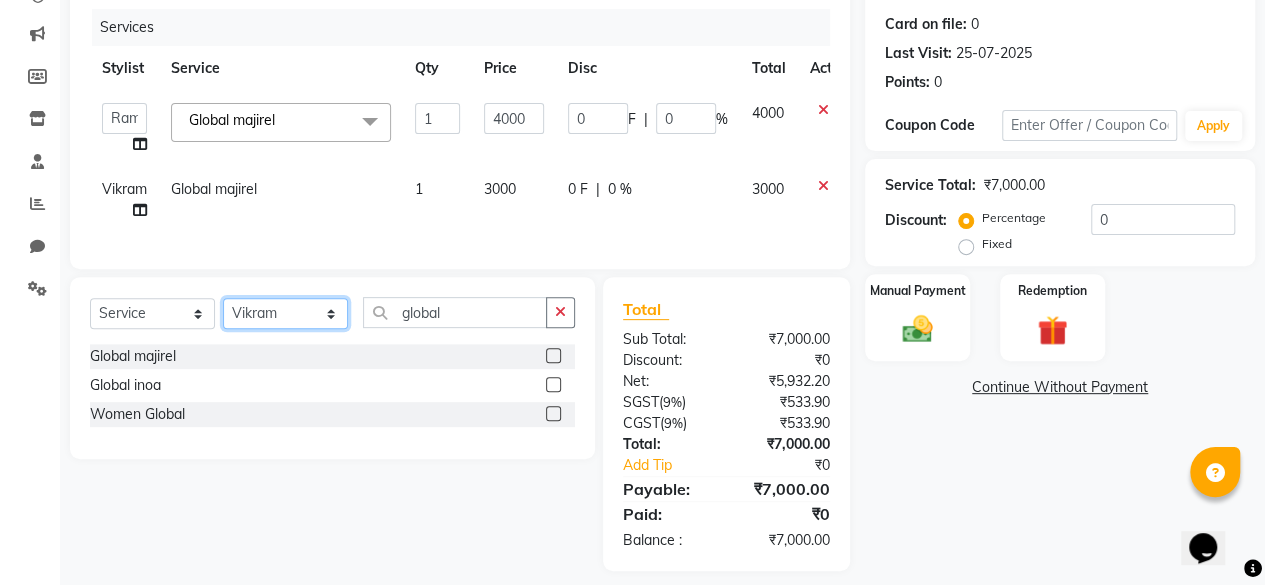 click on "Select Stylist ⁠[FIRST] ⁠[FIRST] [FIRST] [FIRST] [FIRST]  [FIRST] [FIRST] [FIRST] [FIRST] [FIRST] [FIRST] [FIRST] [FIRST] [FIRST]  [FIRST] [FIRST] [FIRST] [FIRST] [FIRST] ⁠[FIRST] [FIRST] [FIRST] [FIRST] [FIRST] [FIRST] [FIRST] ⁠[FIRST] [FIRST] [FIRST] [FIRST] [FIRST] [FIRST] [FIRST] [FIRST] [FIRST]" 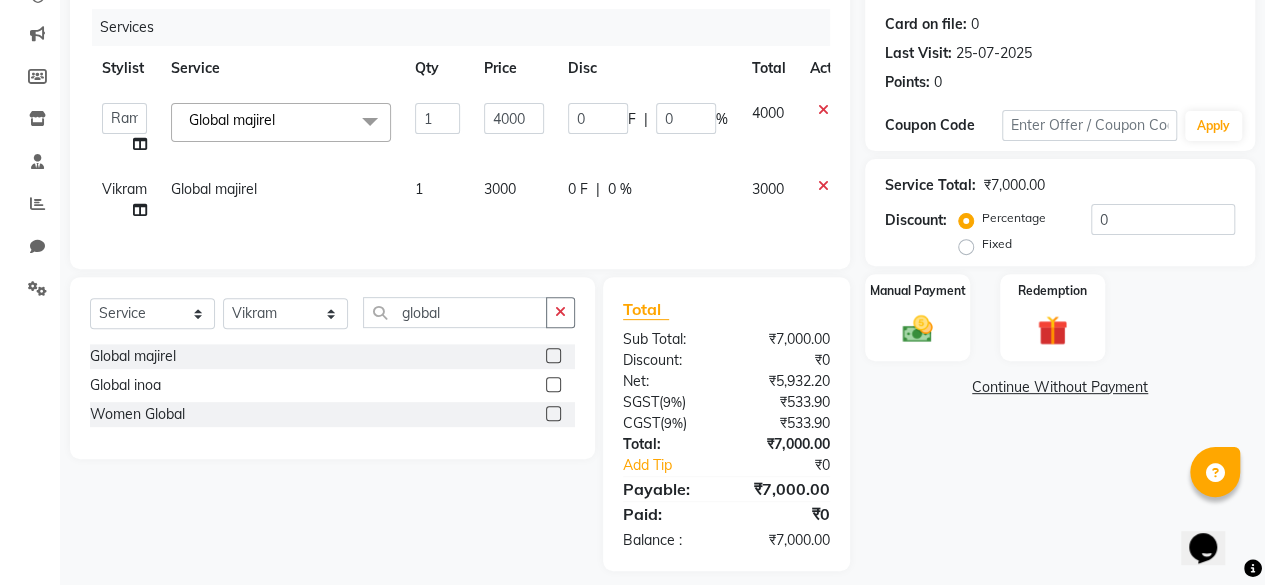 click on "Services" 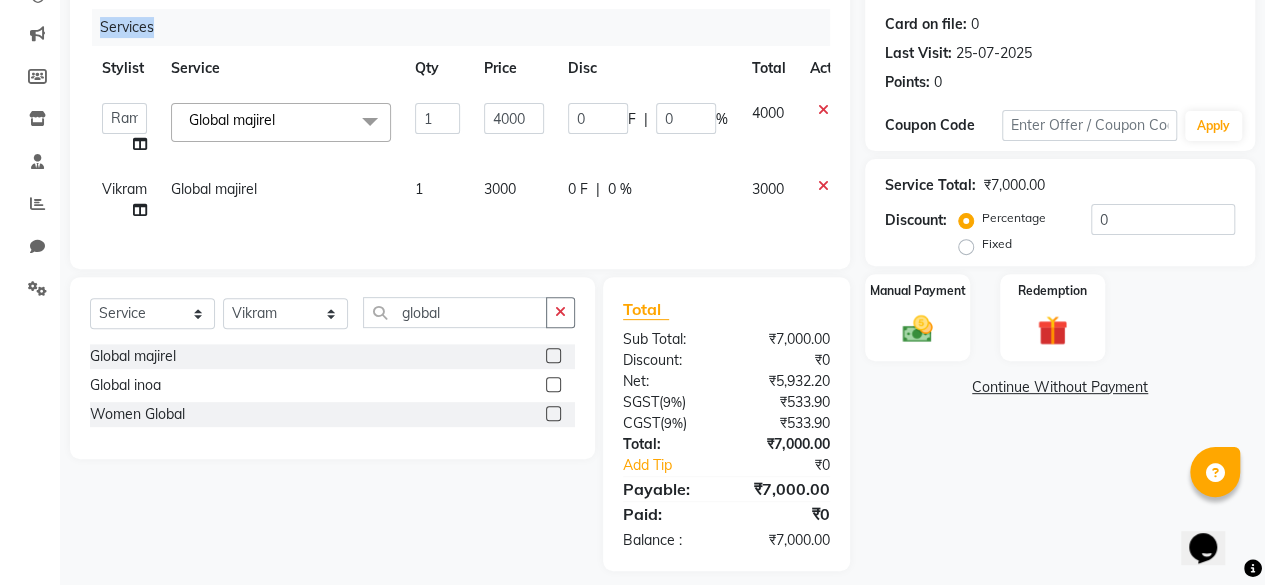 click on "Services" 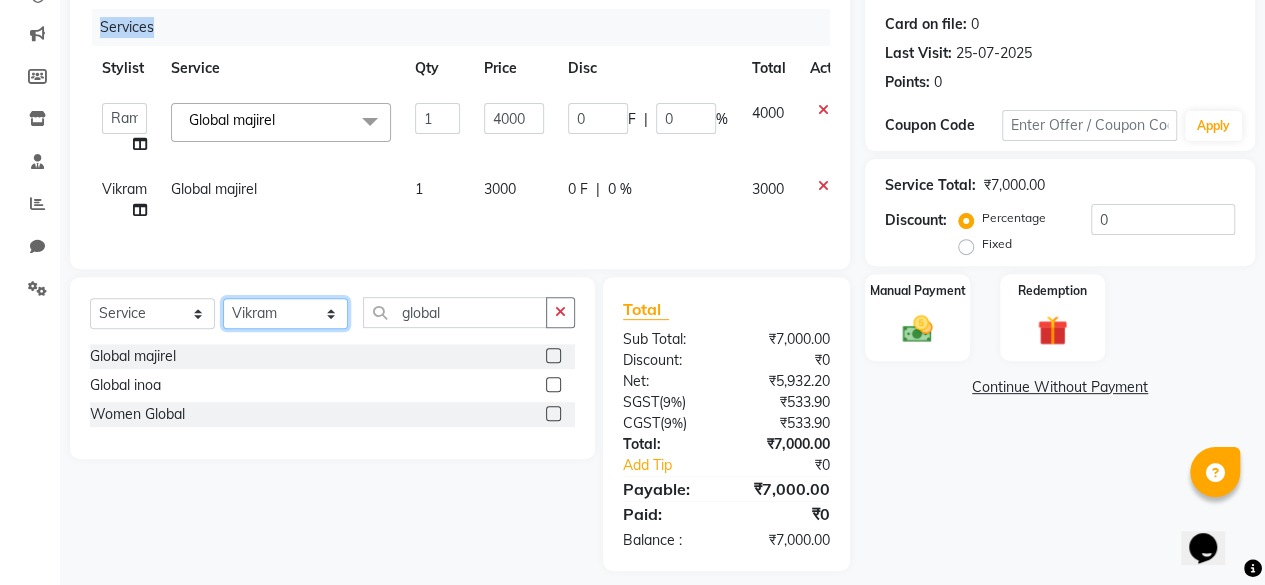 click on "Select Stylist ⁠[FIRST] ⁠[FIRST] [FIRST] [FIRST] [FIRST]  [FIRST] [FIRST] [FIRST] [FIRST] [FIRST] [FIRST] [FIRST] [FIRST] [FIRST]  [FIRST] [FIRST] [FIRST] [FIRST] [FIRST] ⁠[FIRST] [FIRST] [FIRST] [FIRST] [FIRST] [FIRST] [FIRST] ⁠[FIRST] [FIRST] [FIRST] [FIRST] [FIRST] [FIRST] [FIRST] [FIRST] [FIRST]" 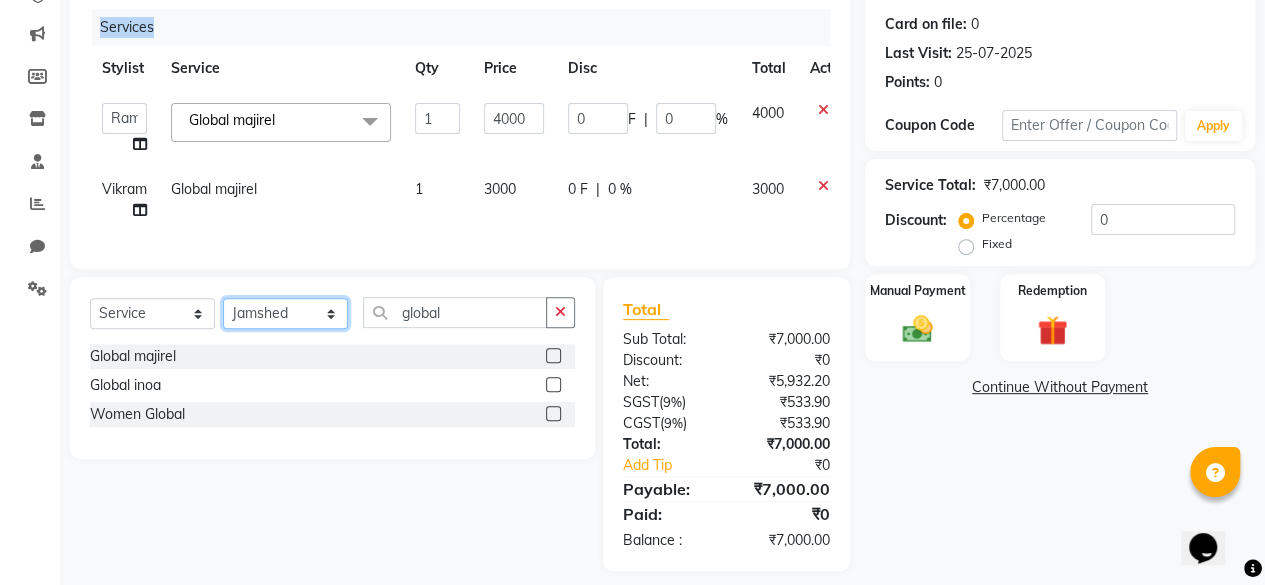 click on "Select Stylist ⁠[FIRST] ⁠[FIRST] [FIRST] [FIRST] [FIRST]  [FIRST] [FIRST] [FIRST] [FIRST] [FIRST] [FIRST] [FIRST] [FIRST] [FIRST]  [FIRST] [FIRST] [FIRST] [FIRST] [FIRST] ⁠[FIRST] [FIRST] [FIRST] [FIRST] [FIRST] [FIRST] [FIRST] ⁠[FIRST] [FIRST] [FIRST] [FIRST] [FIRST] [FIRST] [FIRST] [FIRST] [FIRST]" 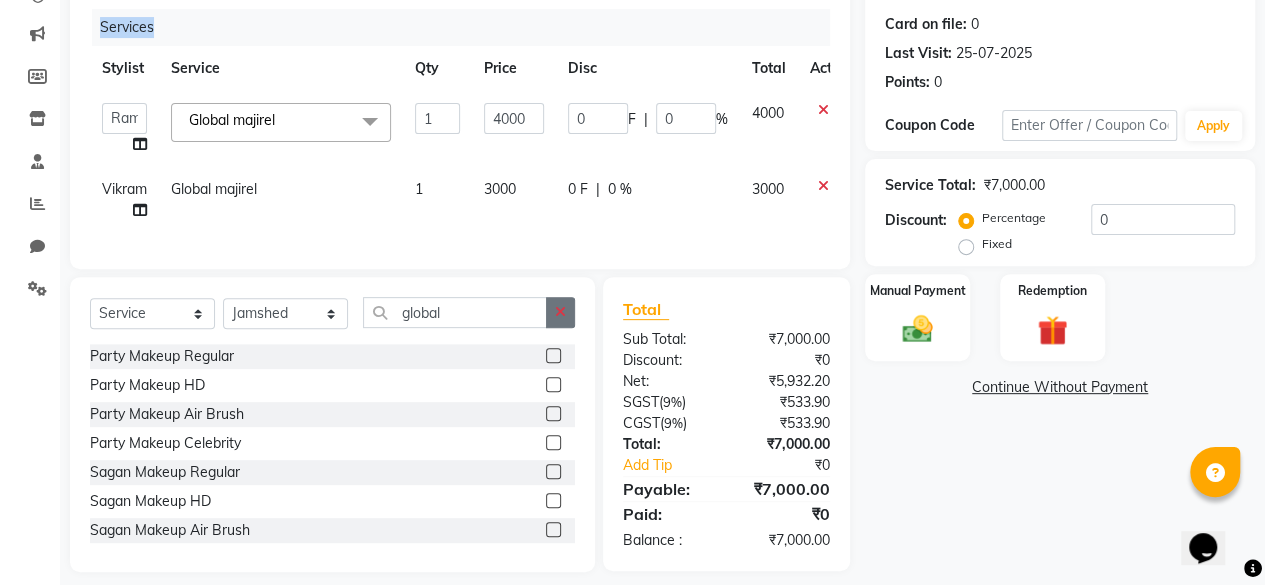 click 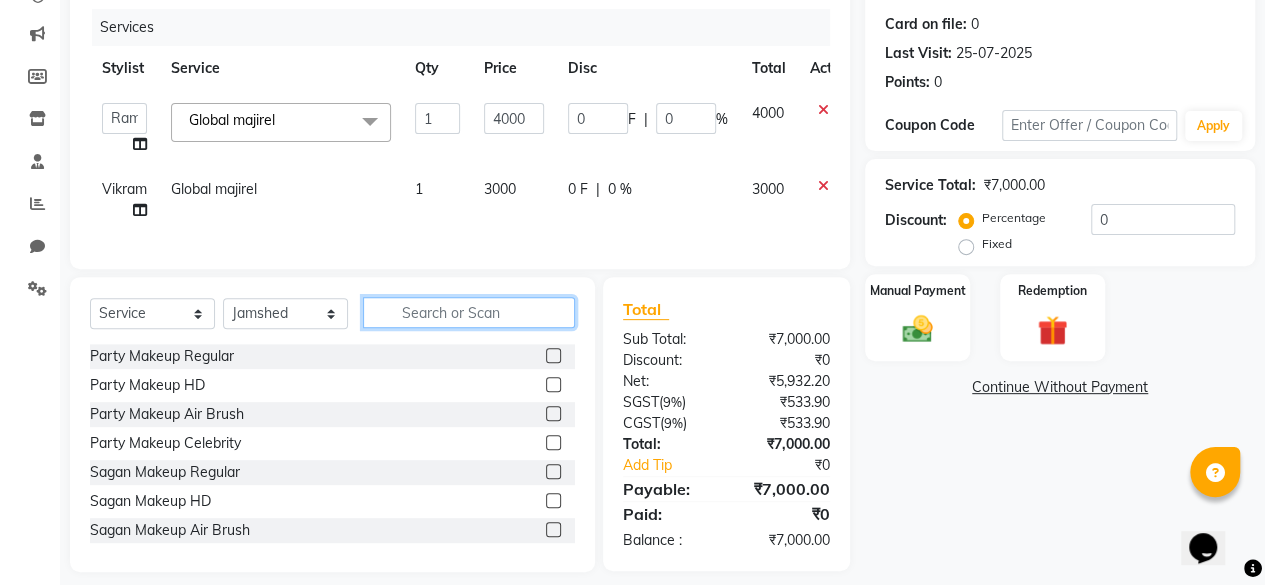 click 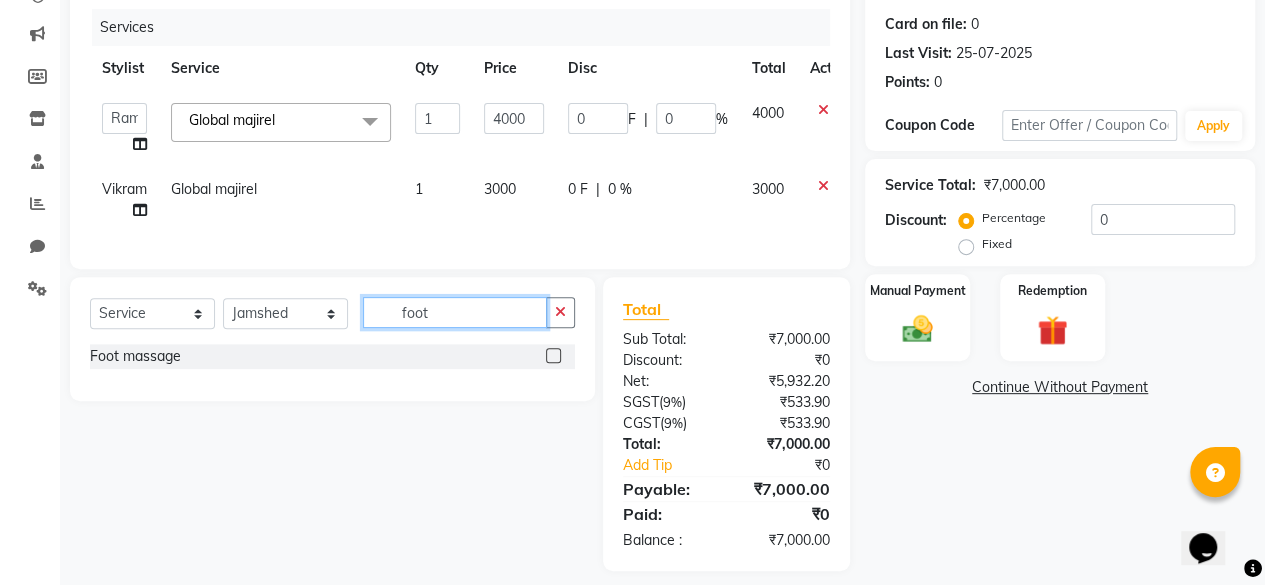 type on "foot" 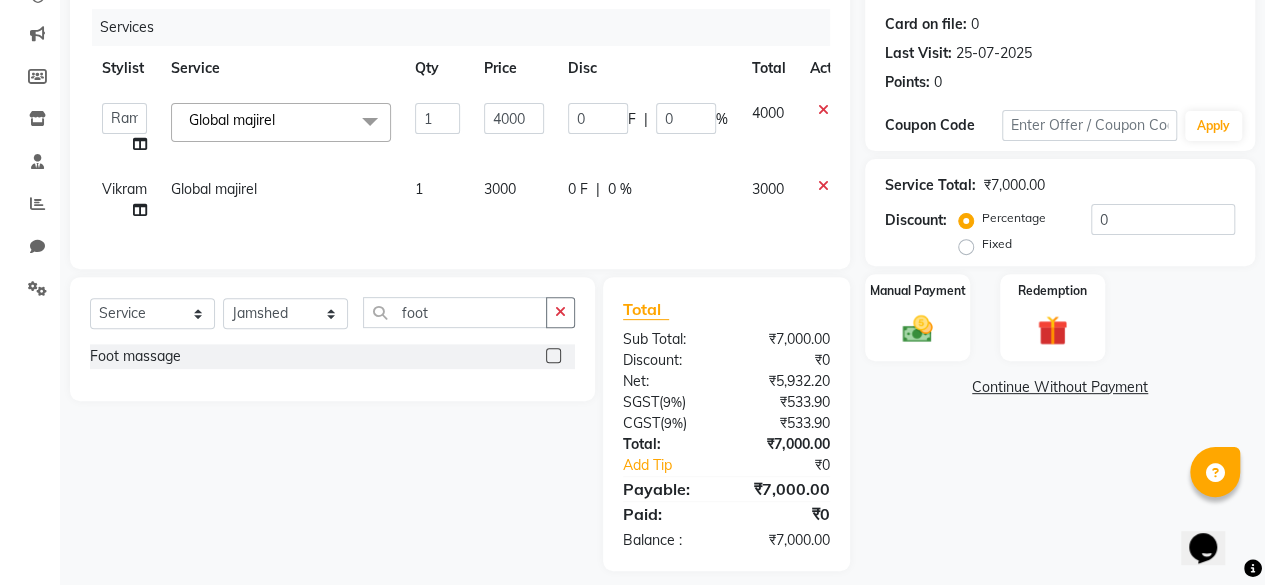 click 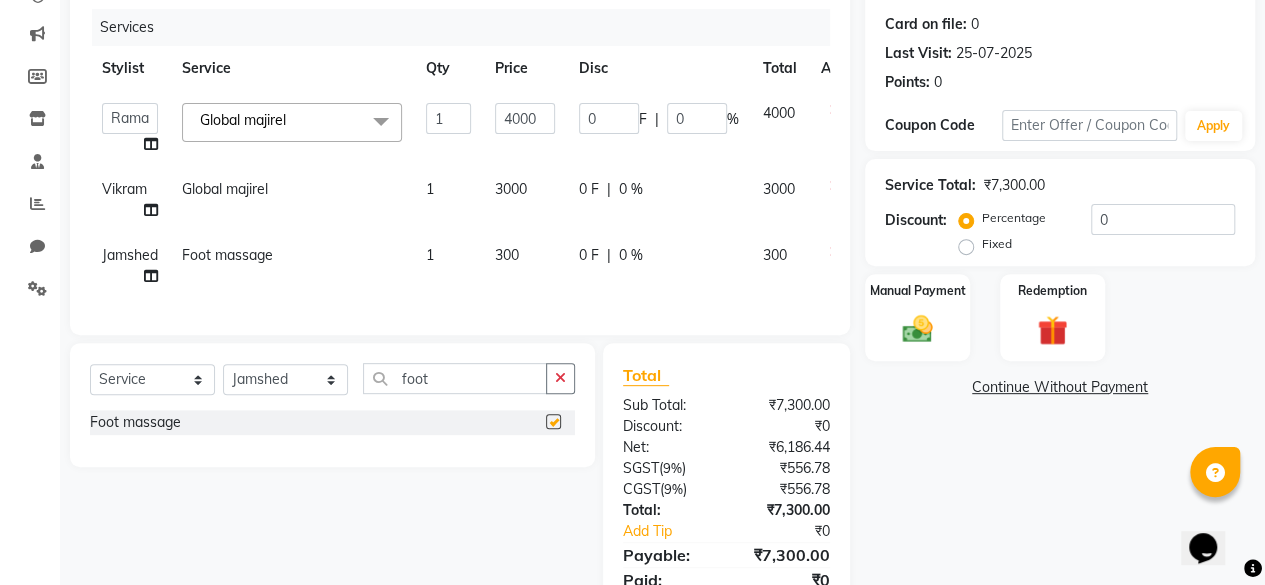 checkbox on "false" 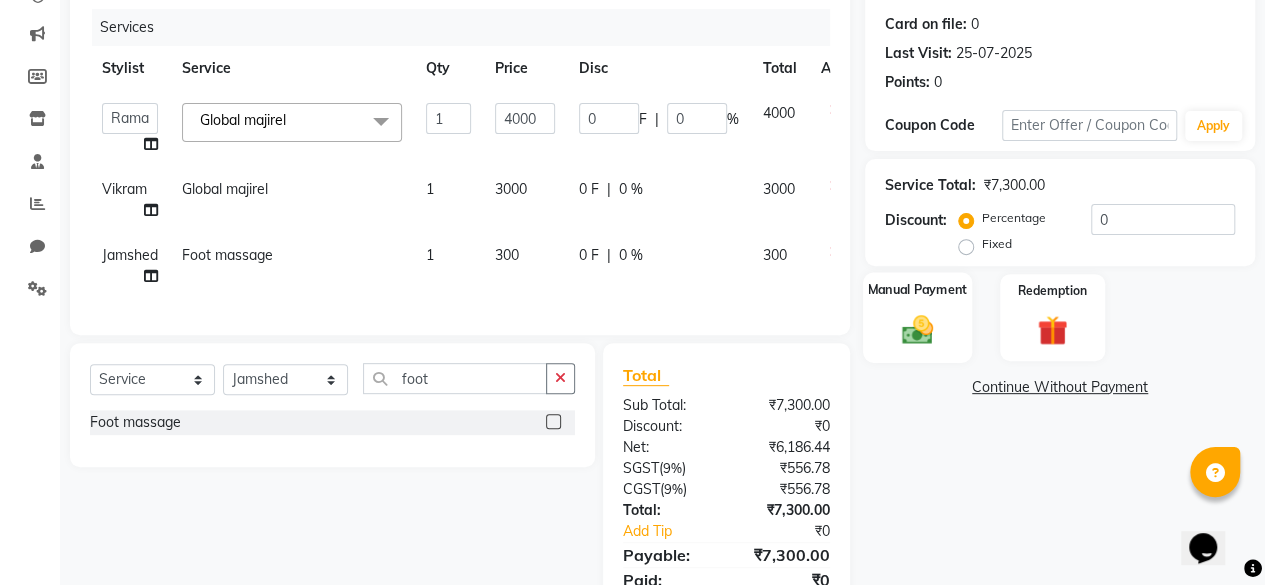 click on "Manual Payment" 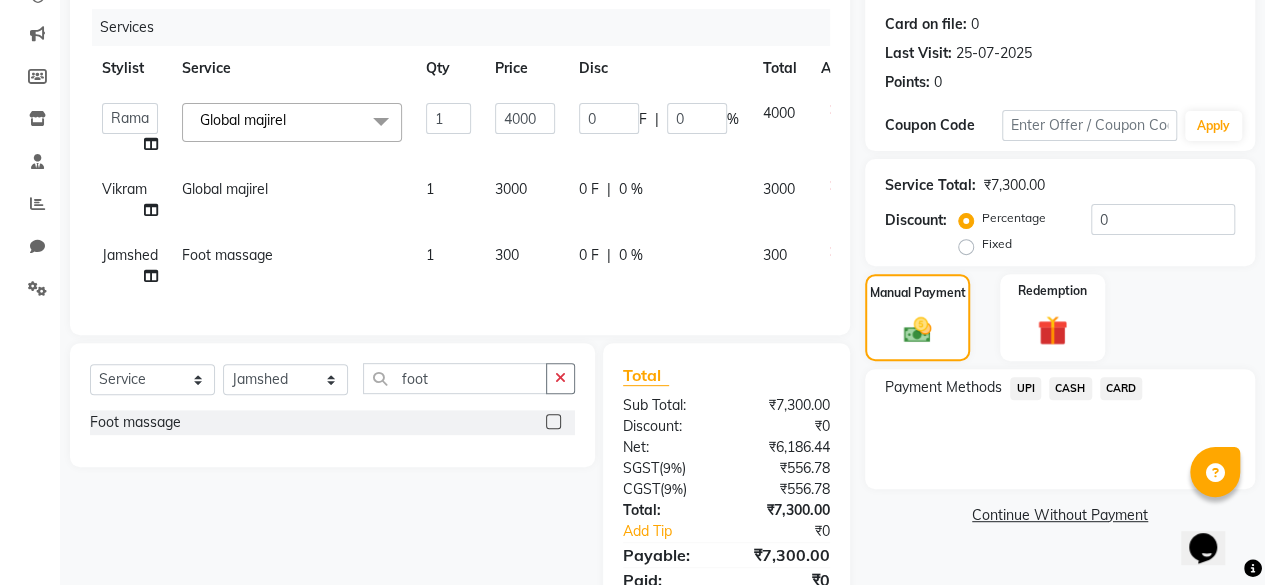 click on "CARD" 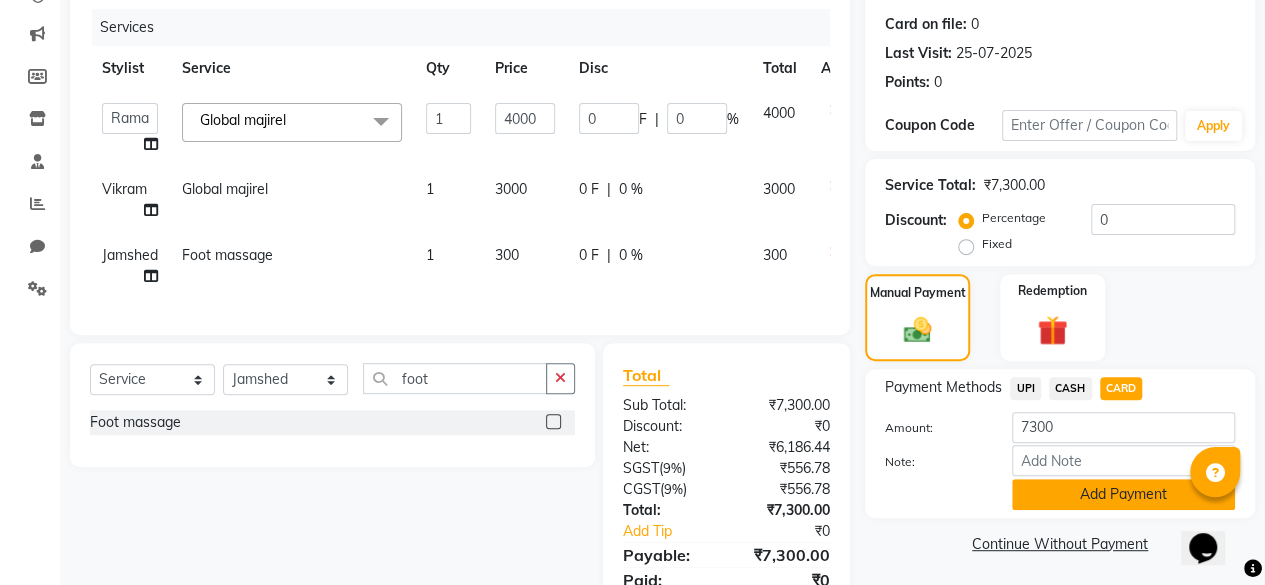 click on "Add Payment" 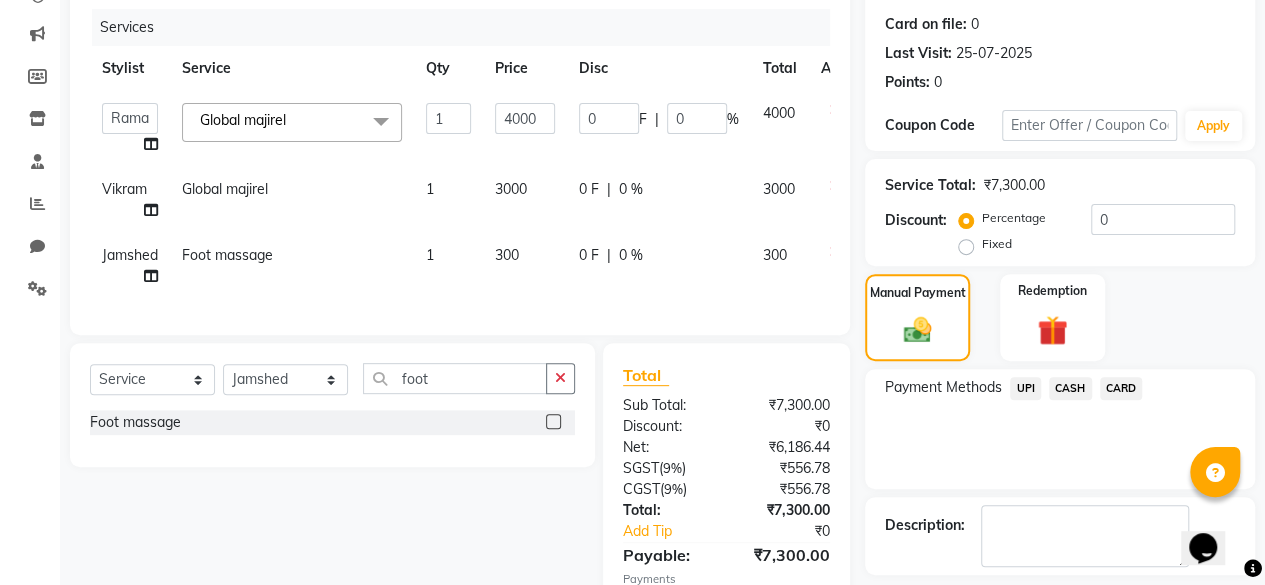 scroll, scrollTop: 376, scrollLeft: 0, axis: vertical 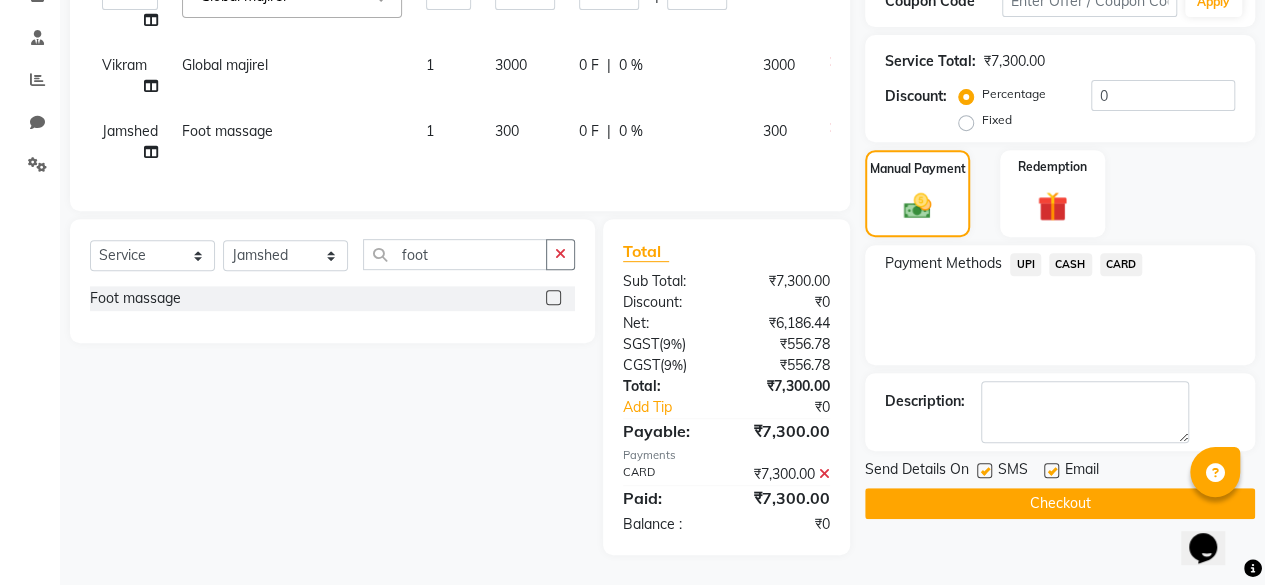 click on "Checkout" 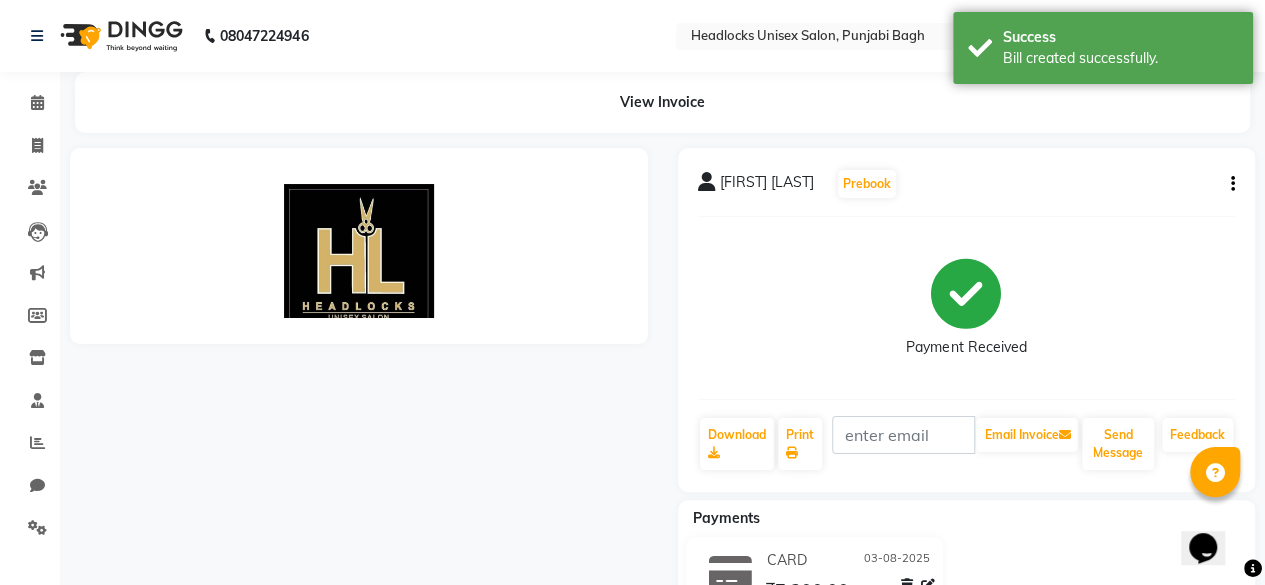 scroll, scrollTop: 0, scrollLeft: 0, axis: both 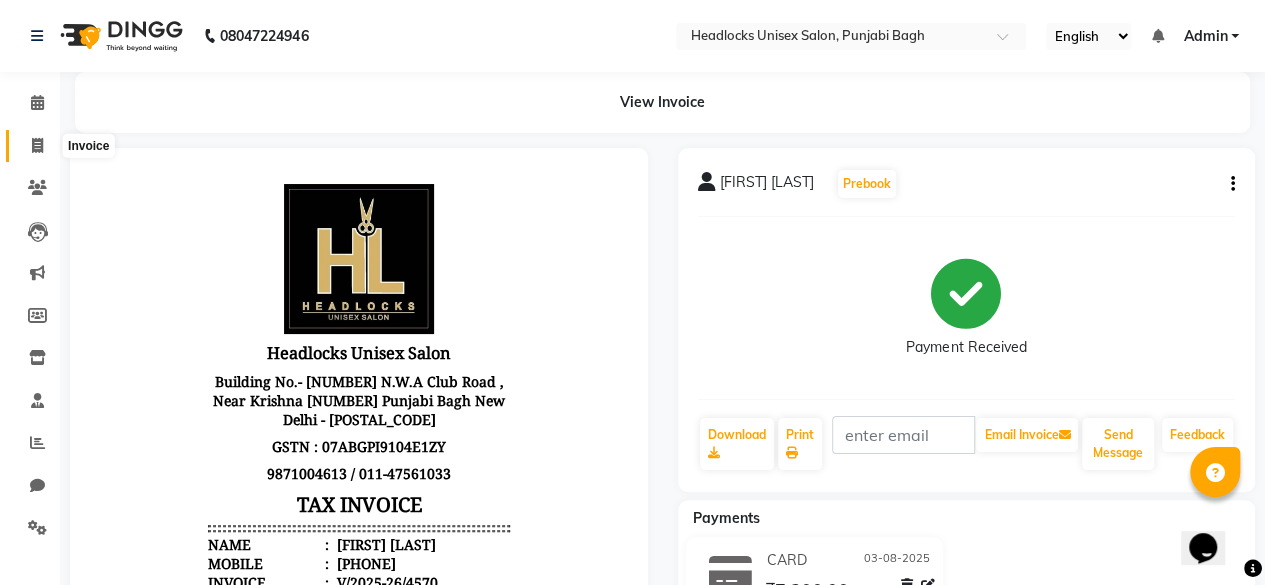 click 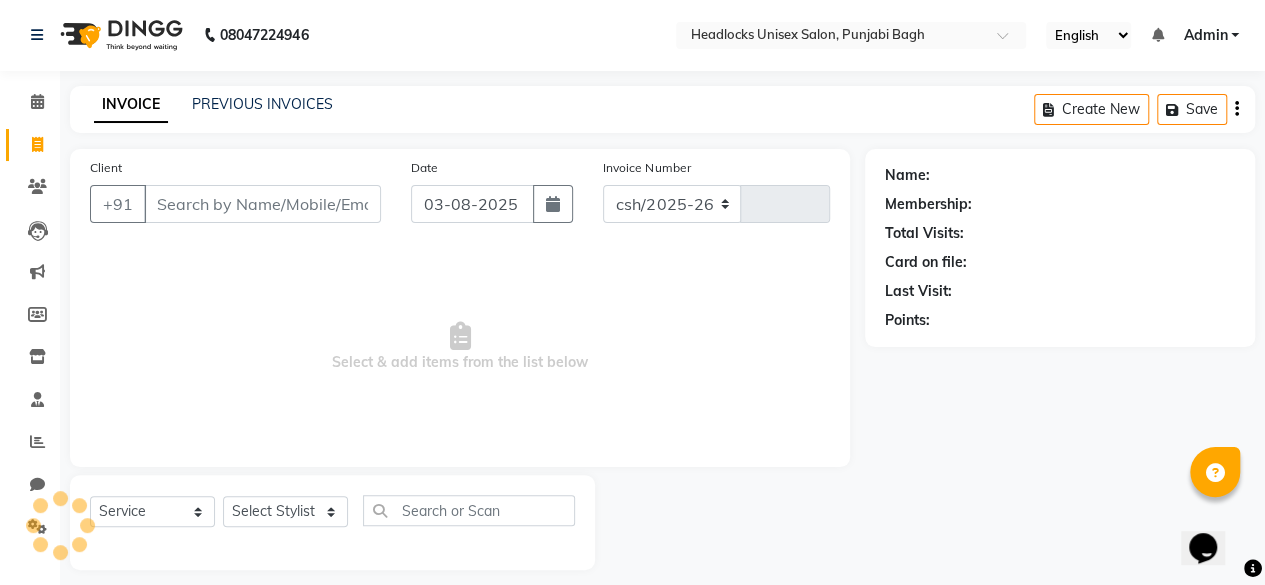 scroll, scrollTop: 15, scrollLeft: 0, axis: vertical 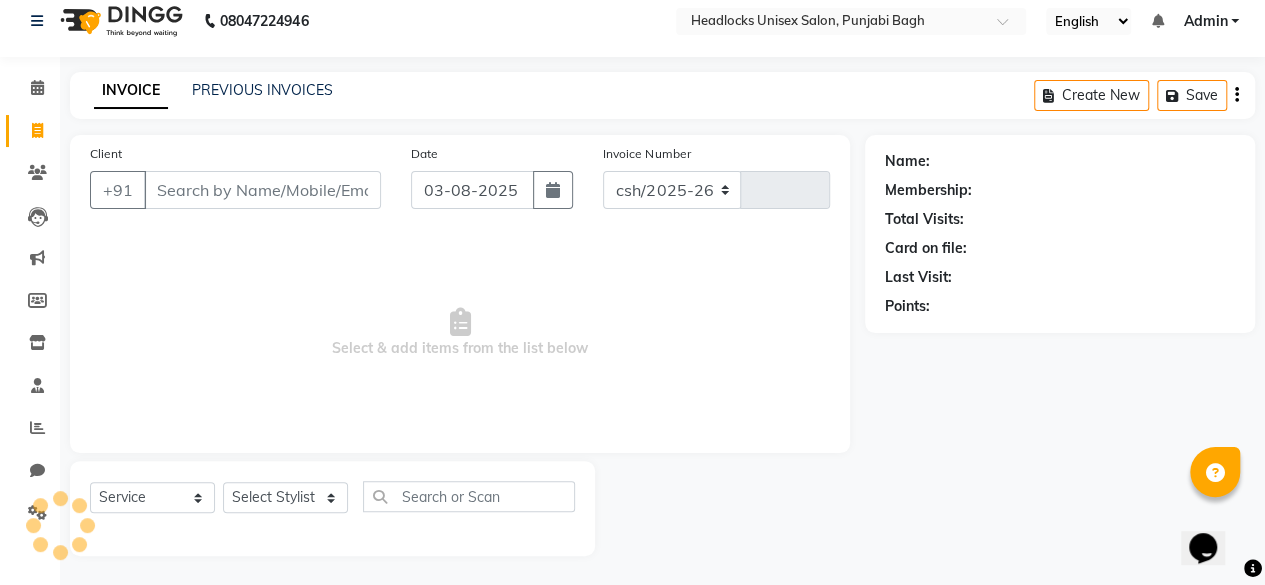 select on "7719" 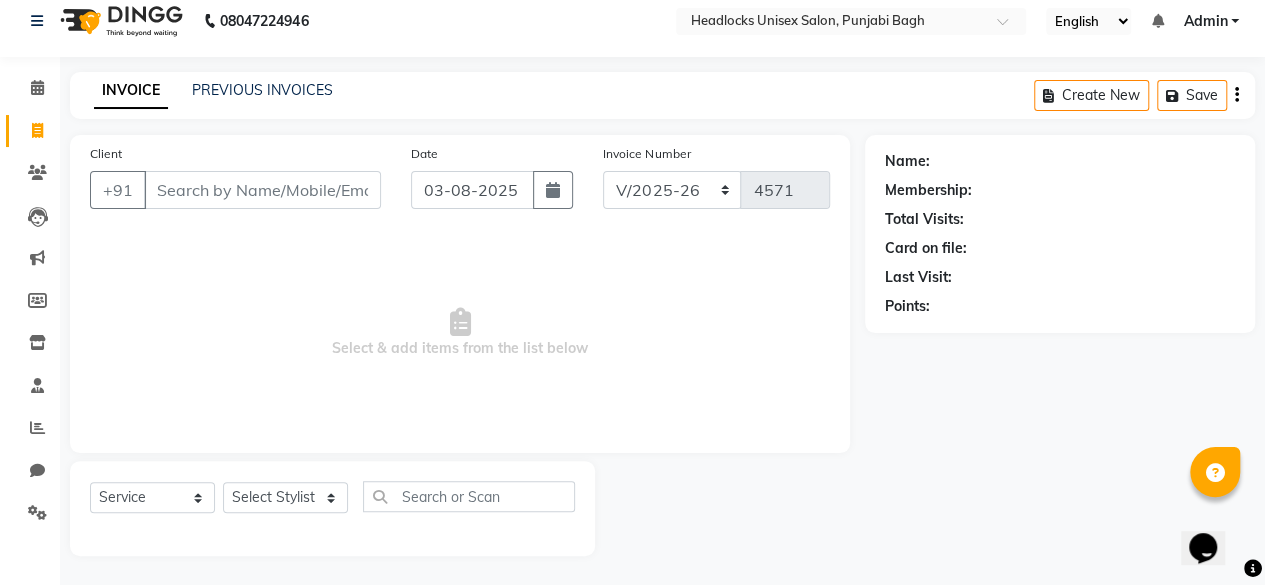 click on "Client" at bounding box center [262, 190] 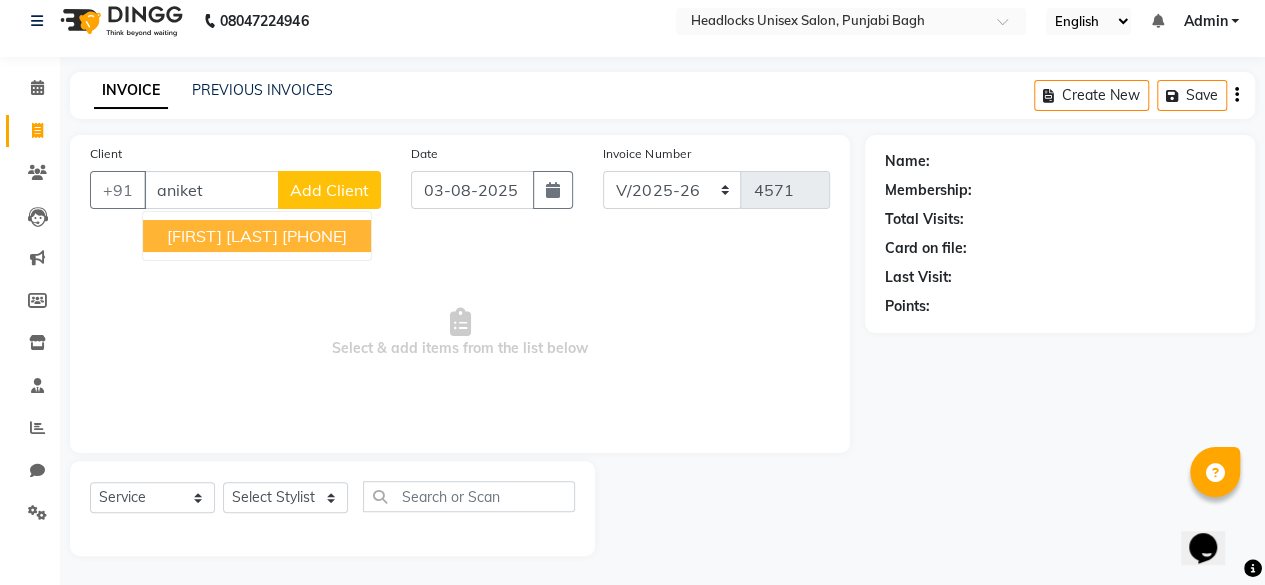 click on "[PHONE]" at bounding box center [314, 236] 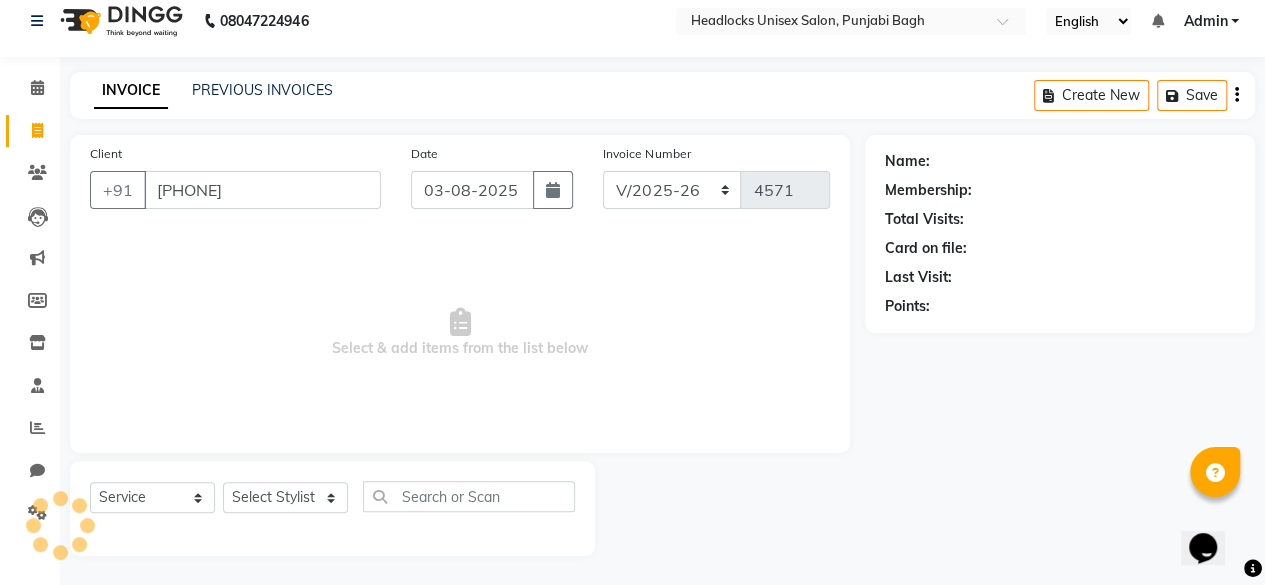 type on "[PHONE]" 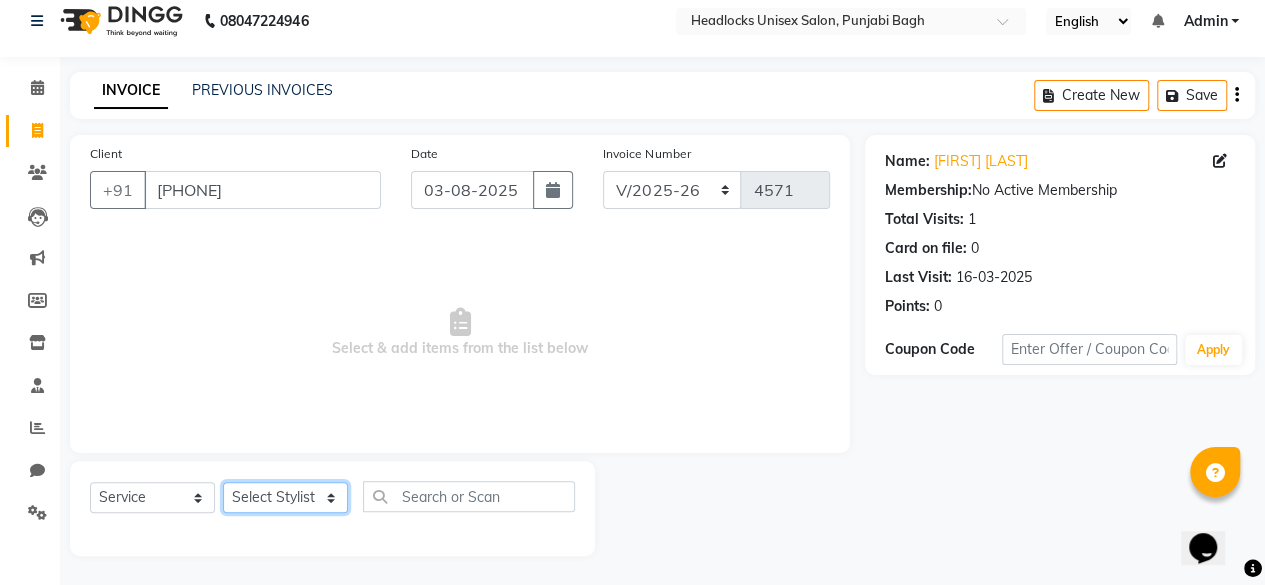 click on "Select Stylist ⁠[FIRST] ⁠[FIRST] [FIRST] [FIRST] [FIRST]  [FIRST] [FIRST] [FIRST] [FIRST] [FIRST] [FIRST] [FIRST] [FIRST] [FIRST]  [FIRST] [FIRST] [FIRST] [FIRST] [FIRST] ⁠[FIRST] [FIRST] [FIRST] [FIRST] [FIRST] [FIRST] [FIRST] ⁠[FIRST] [FIRST] [FIRST] [FIRST] [FIRST] [FIRST] [FIRST] [FIRST] [FIRST]" 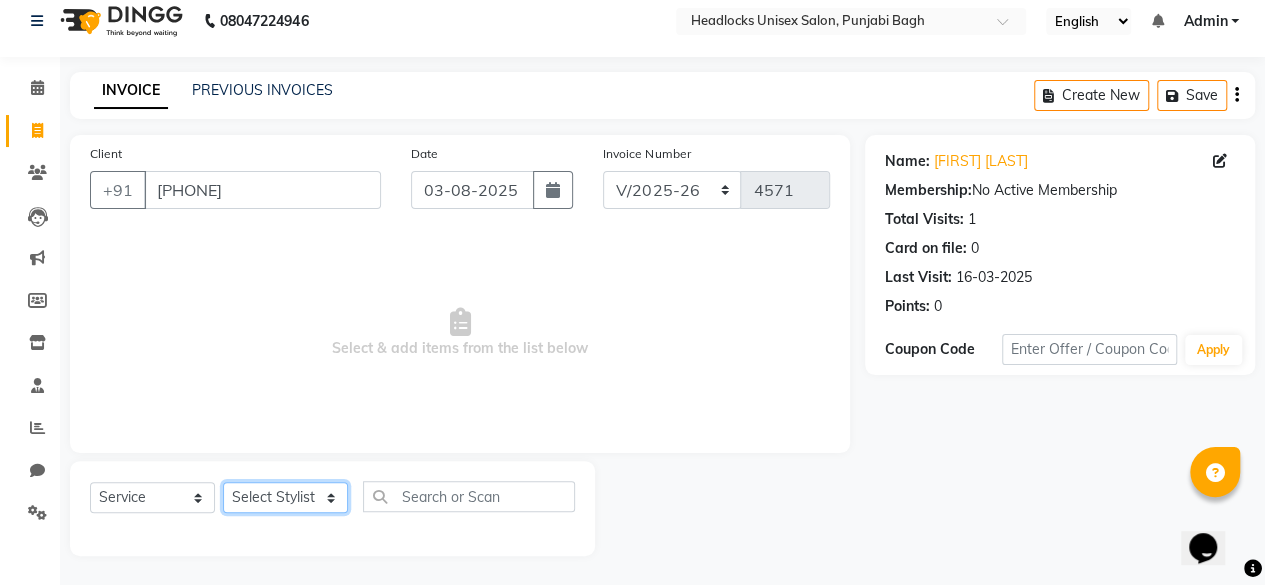 select on "69055" 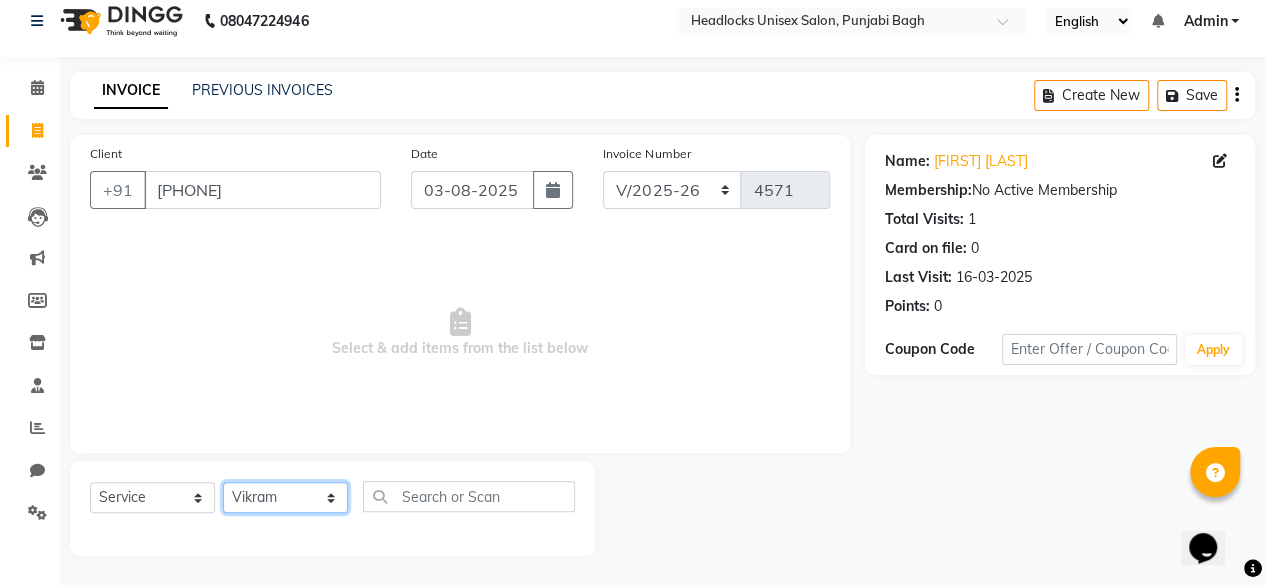 click on "Select Stylist ⁠[FIRST] ⁠[FIRST] [FIRST] [FIRST] [FIRST]  [FIRST] [FIRST] [FIRST] [FIRST] [FIRST] [FIRST] [FIRST] [FIRST] [FIRST]  [FIRST] [FIRST] [FIRST] [FIRST] [FIRST] ⁠[FIRST] [FIRST] [FIRST] [FIRST] [FIRST] [FIRST] [FIRST] ⁠[FIRST] [FIRST] [FIRST] [FIRST] [FIRST] [FIRST] [FIRST] [FIRST] [FIRST]" 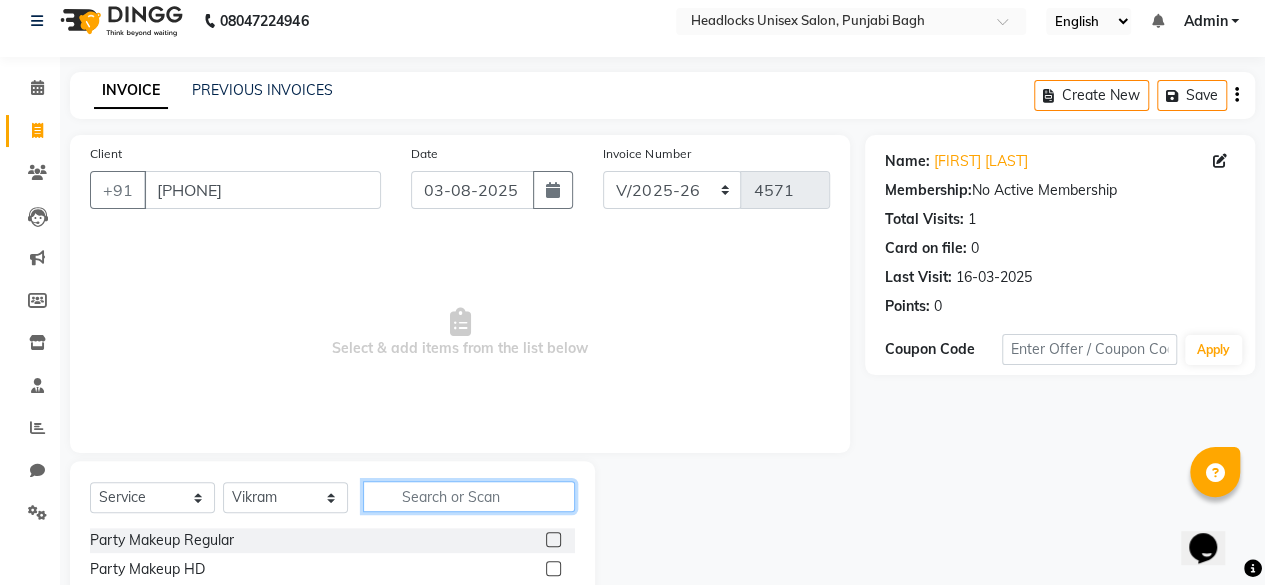 click 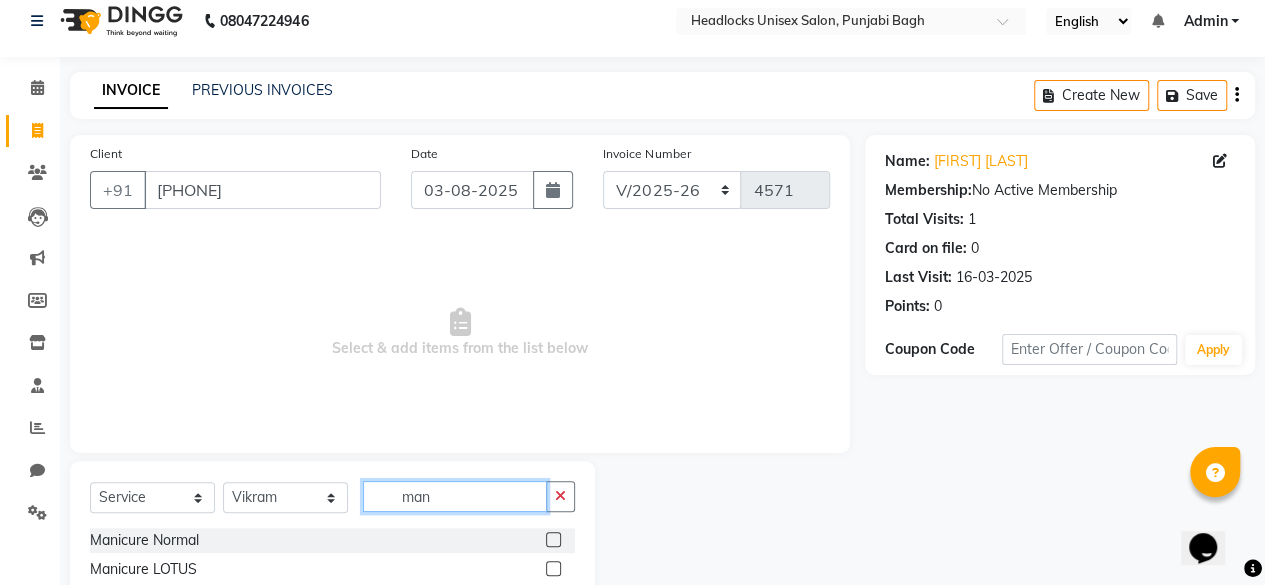 scroll, scrollTop: 215, scrollLeft: 0, axis: vertical 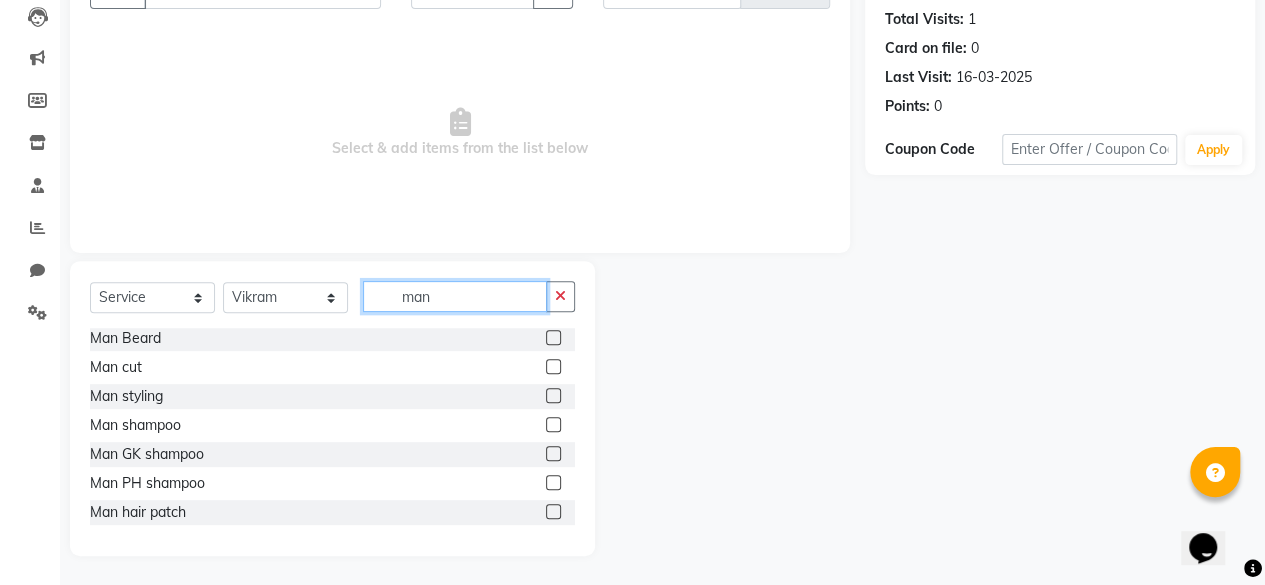 type on "man" 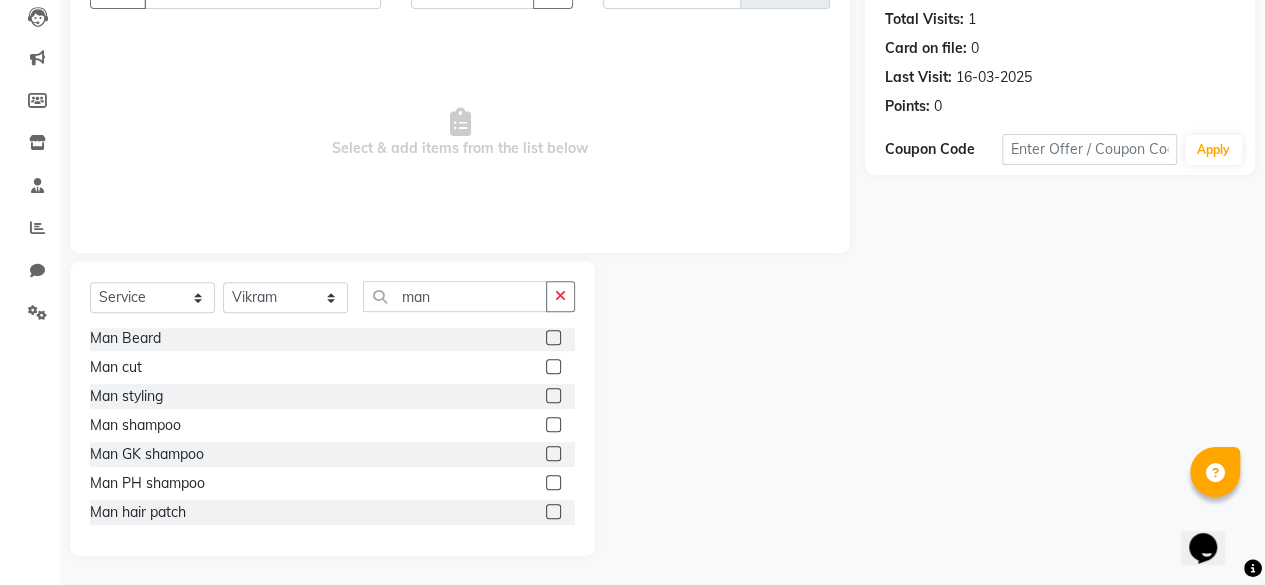 click 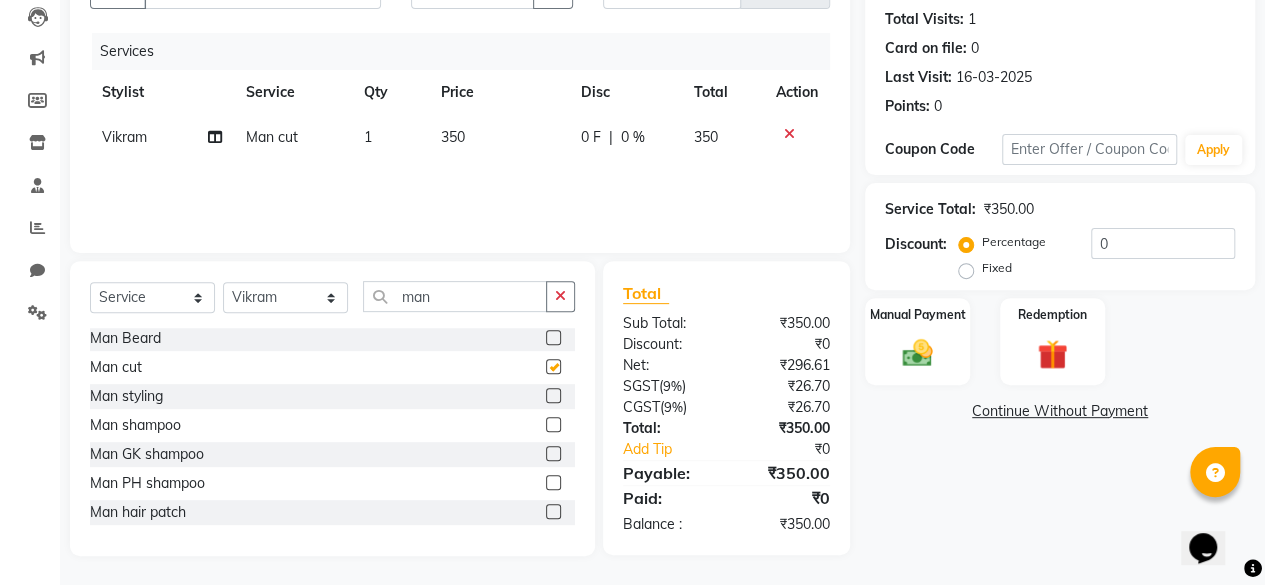 checkbox on "false" 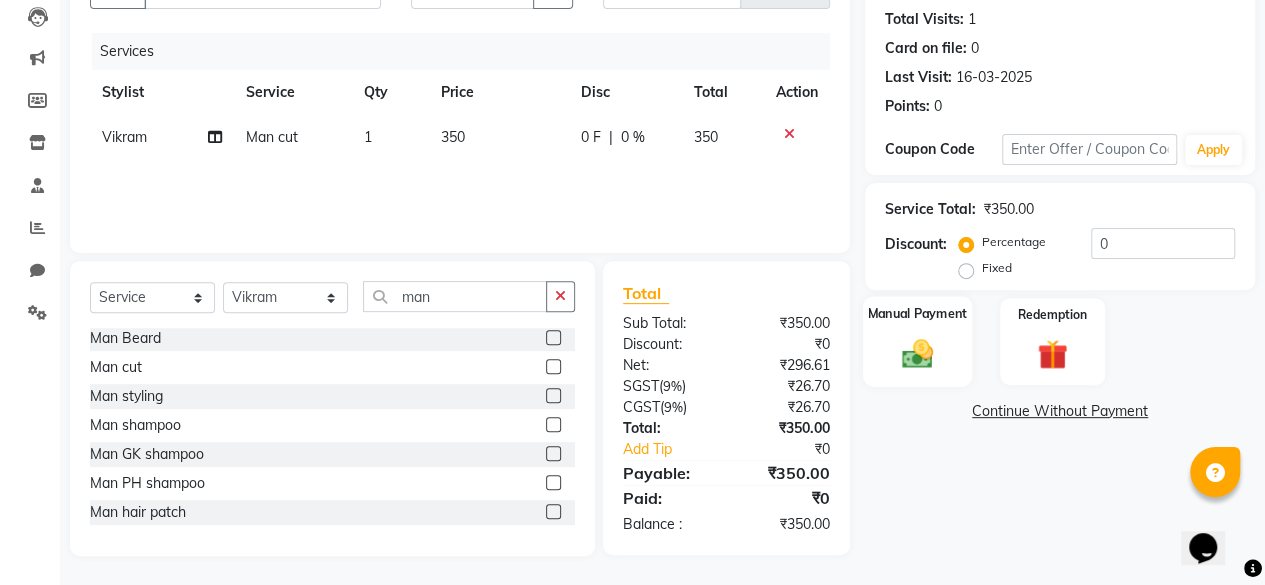 click on "Manual Payment" 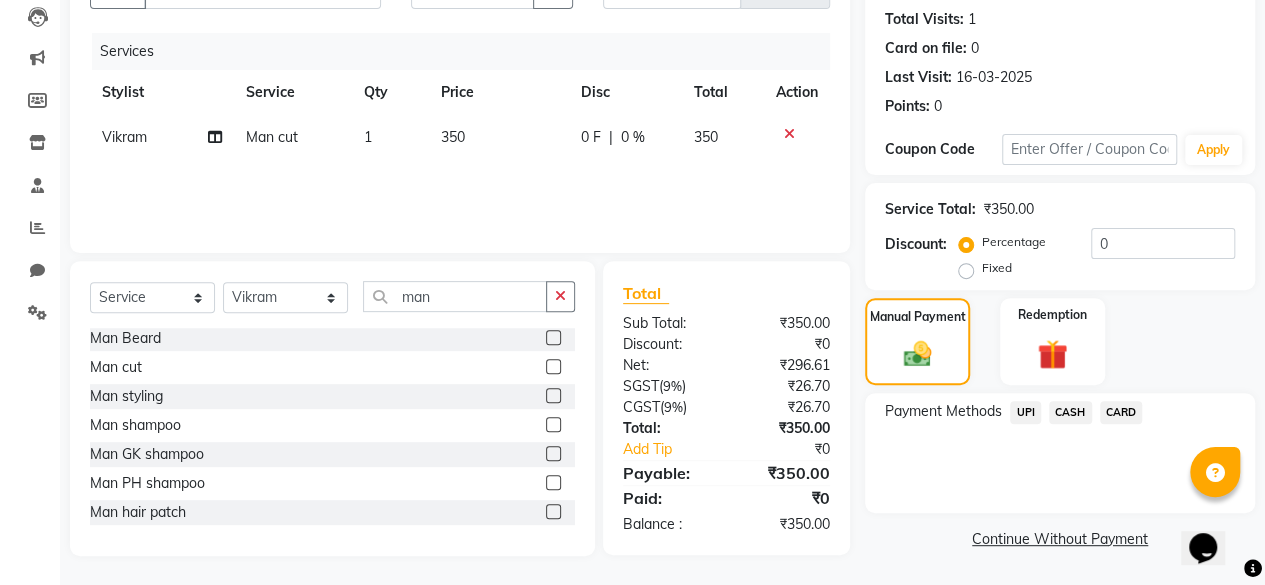 click on "UPI" 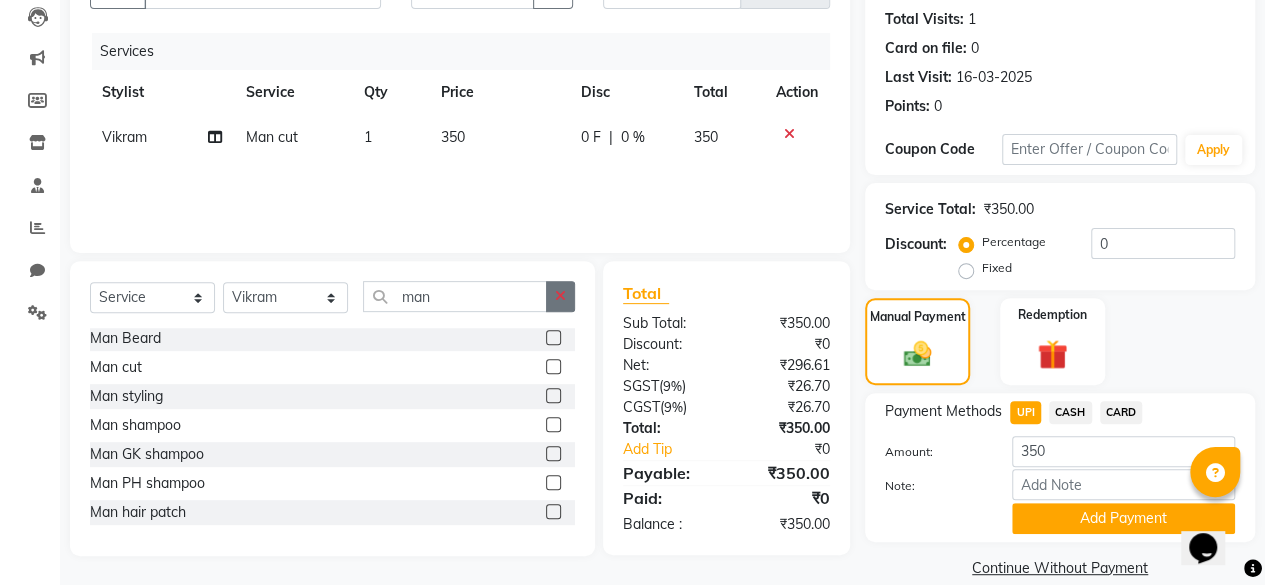 click 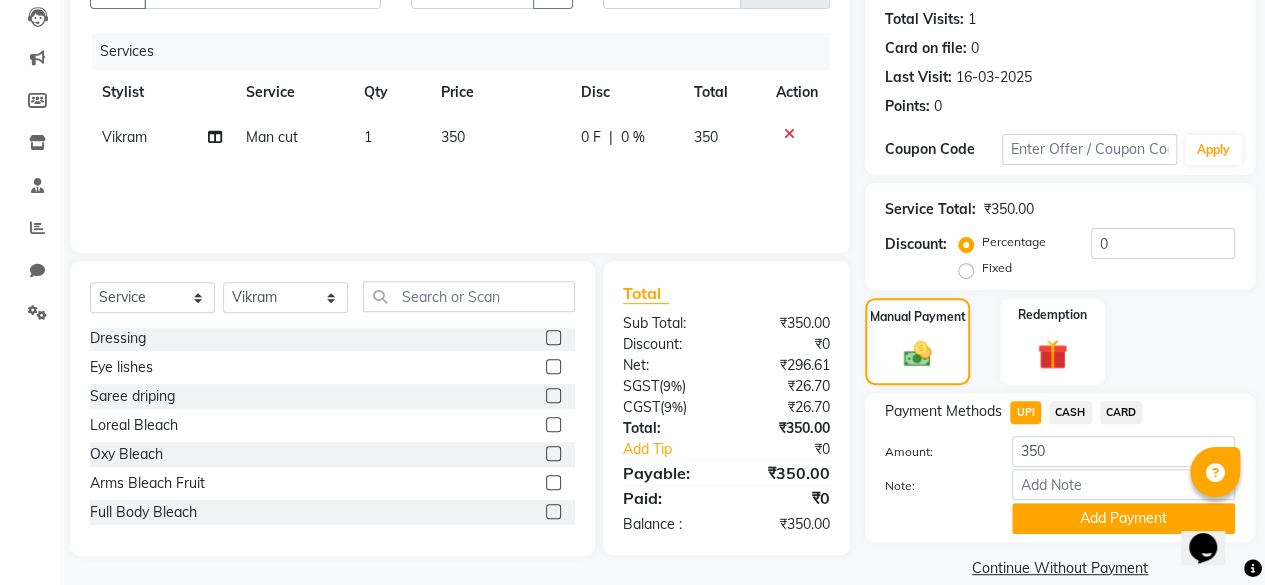 click 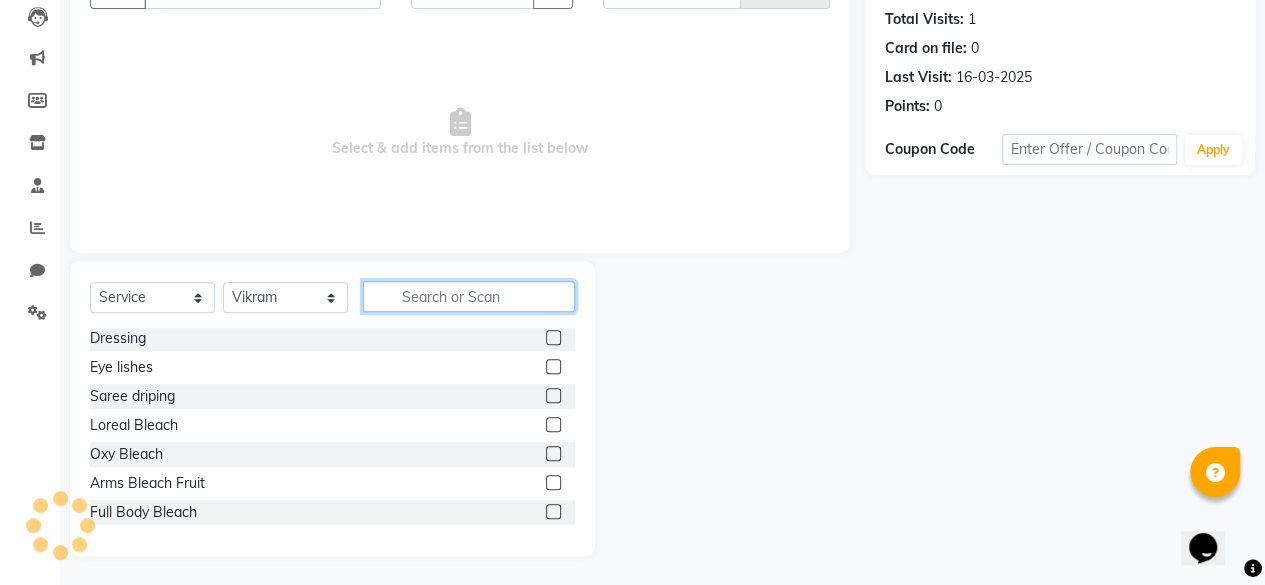 click 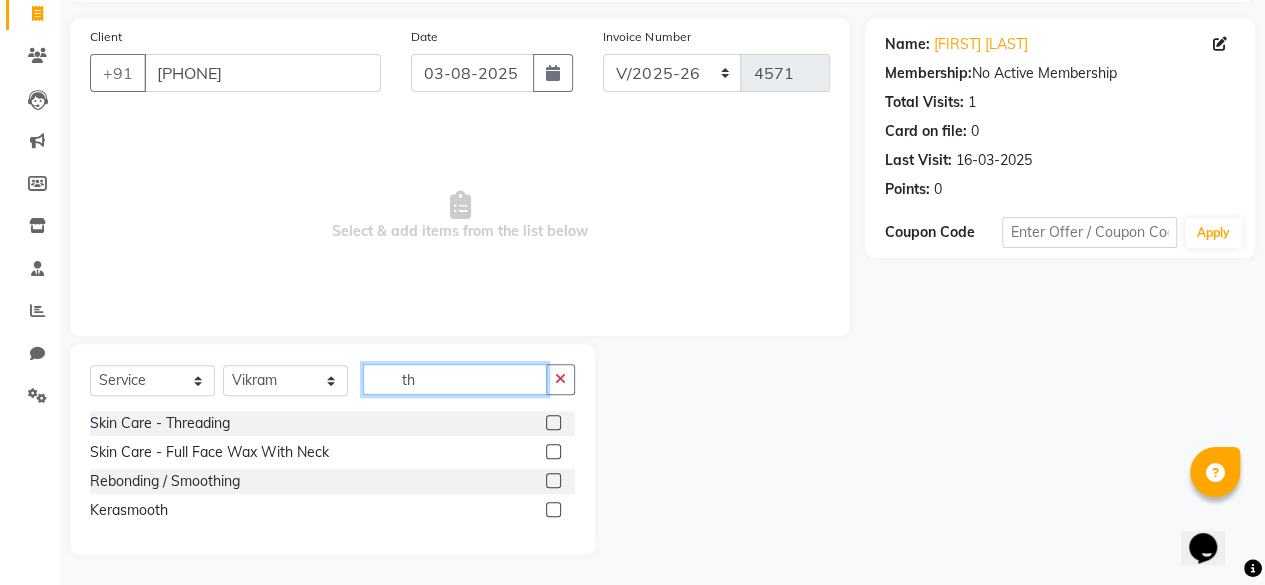 scroll, scrollTop: 0, scrollLeft: 0, axis: both 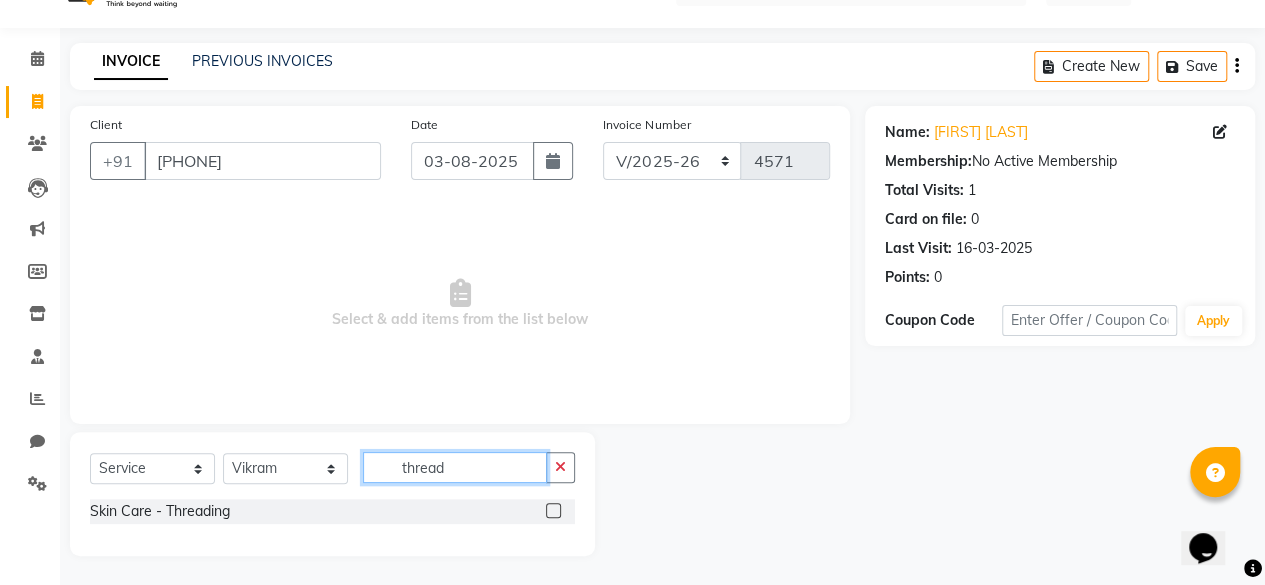 type on "thread" 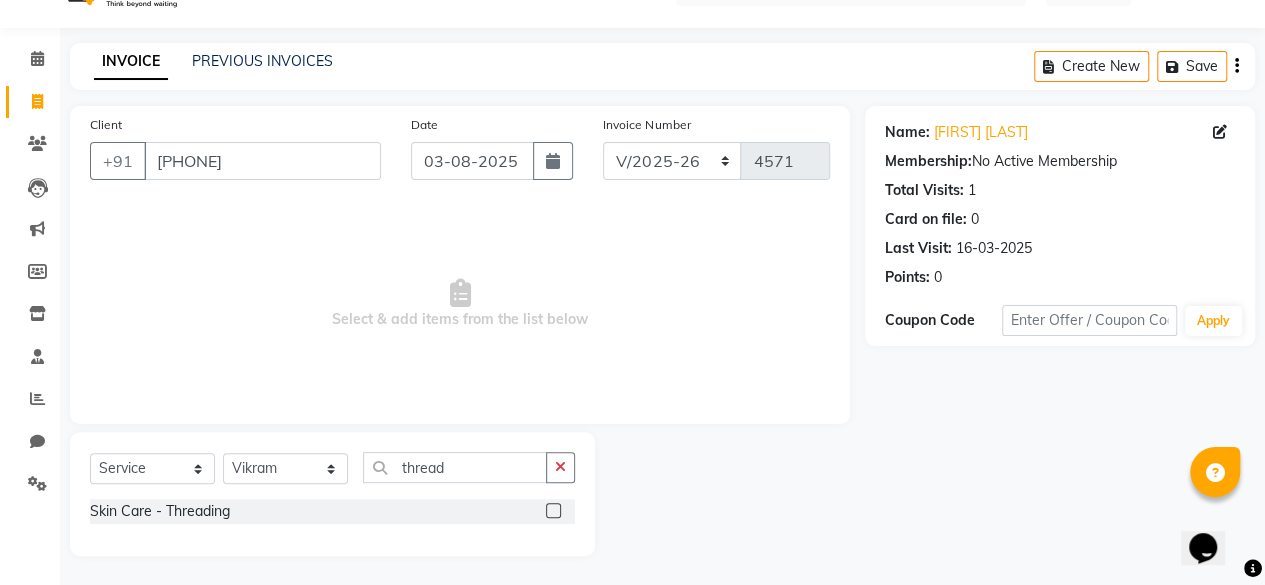 click 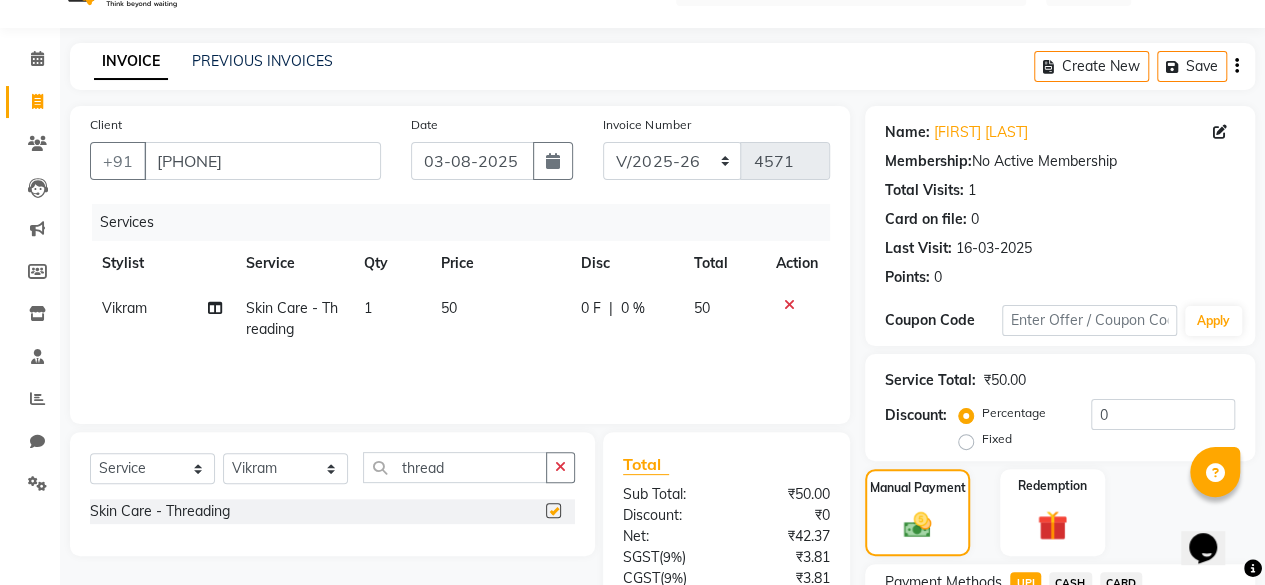 checkbox on "false" 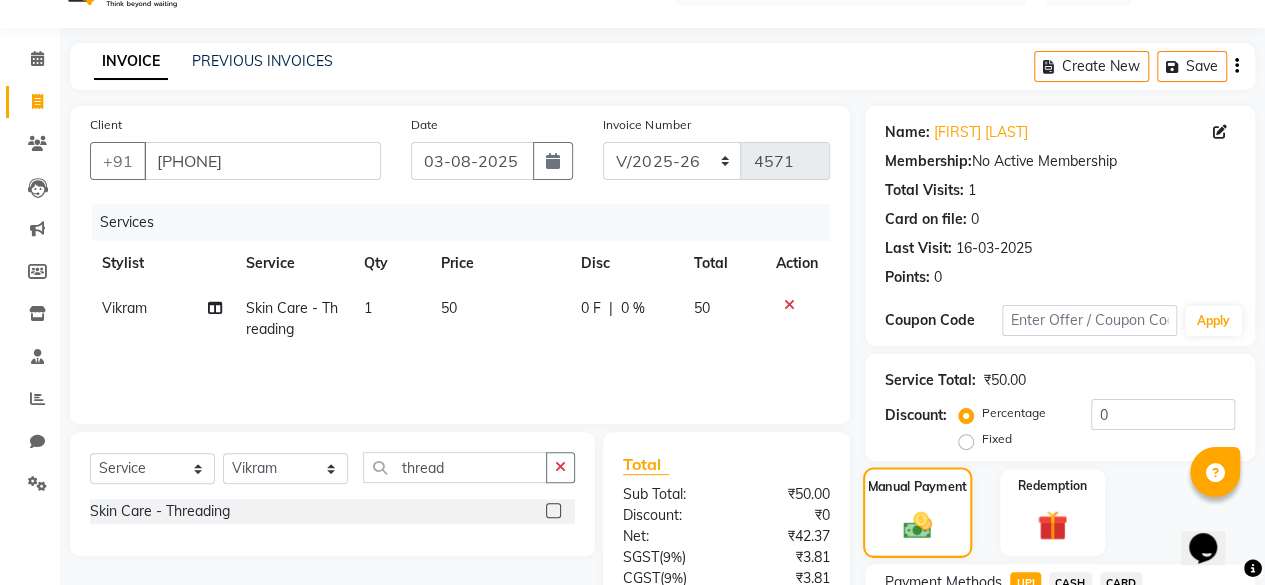 click 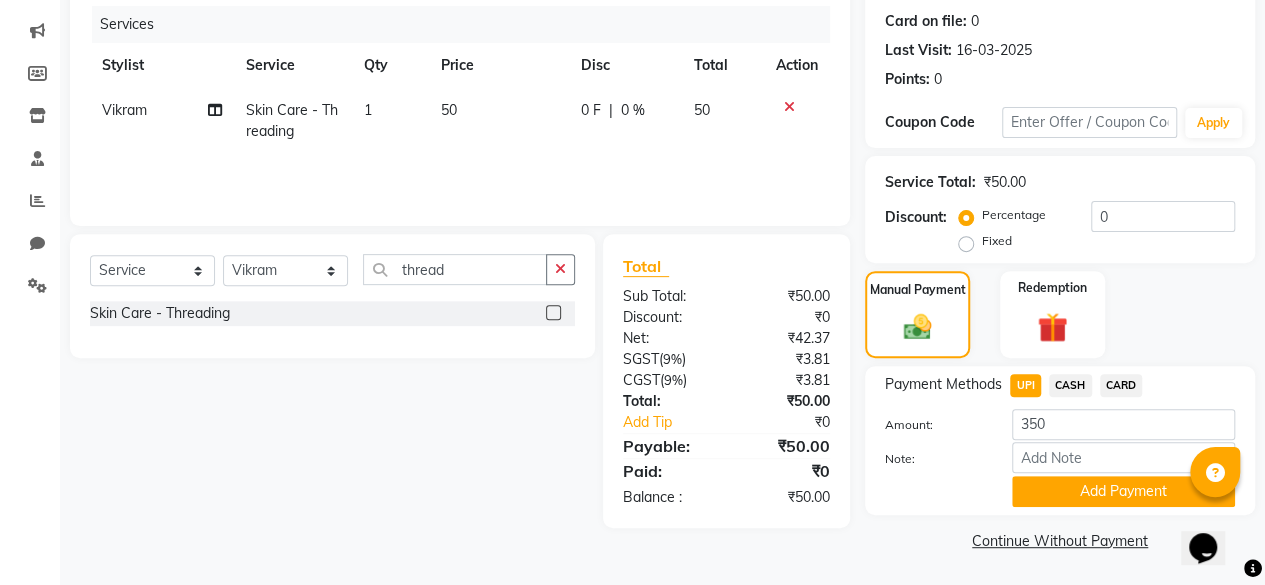 click on "UPI" 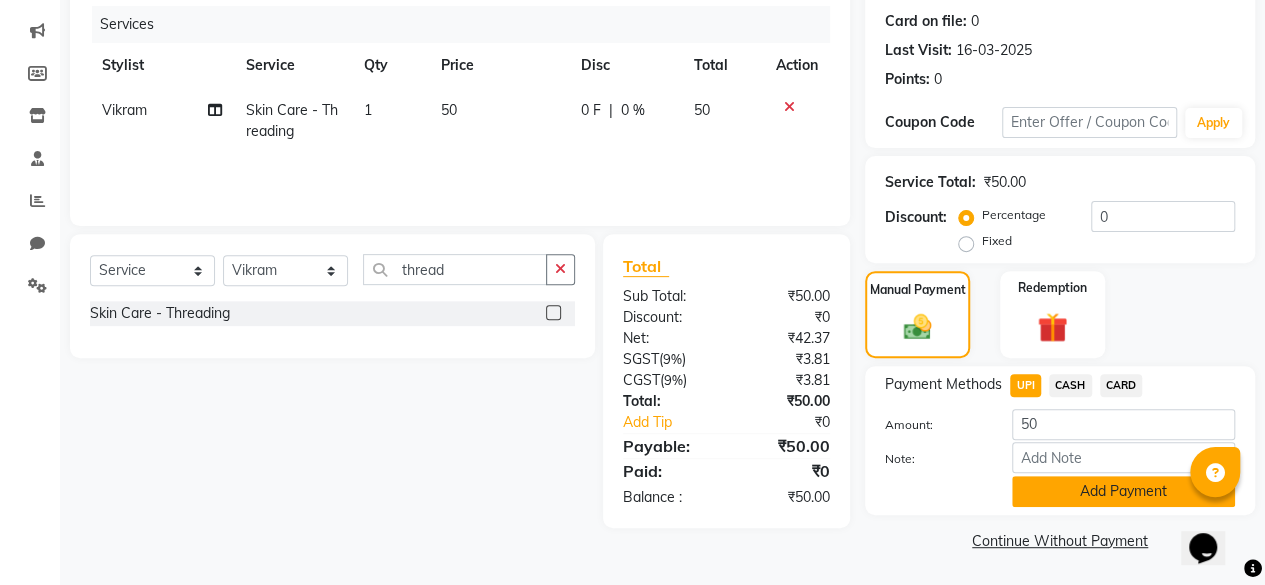 click on "Add Payment" 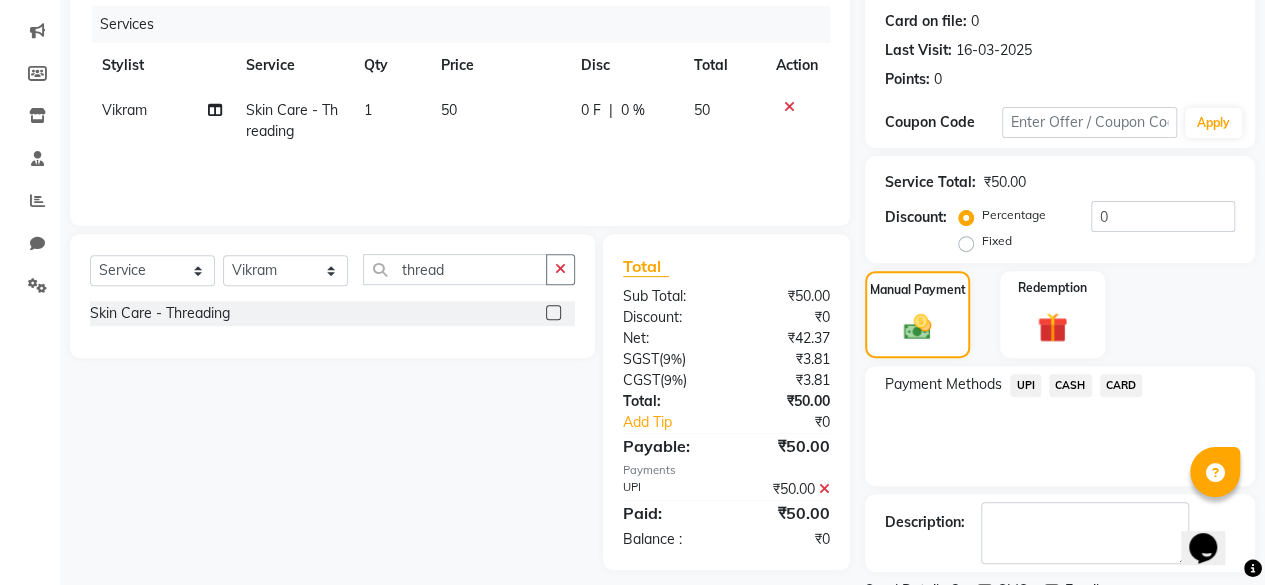 scroll, scrollTop: 324, scrollLeft: 0, axis: vertical 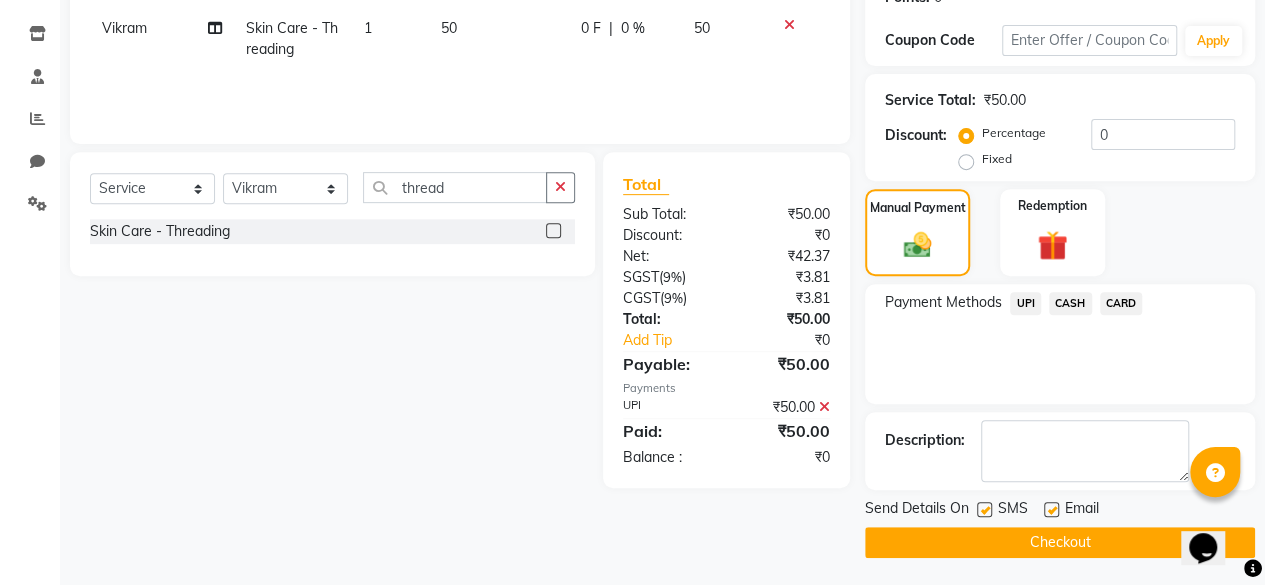 click 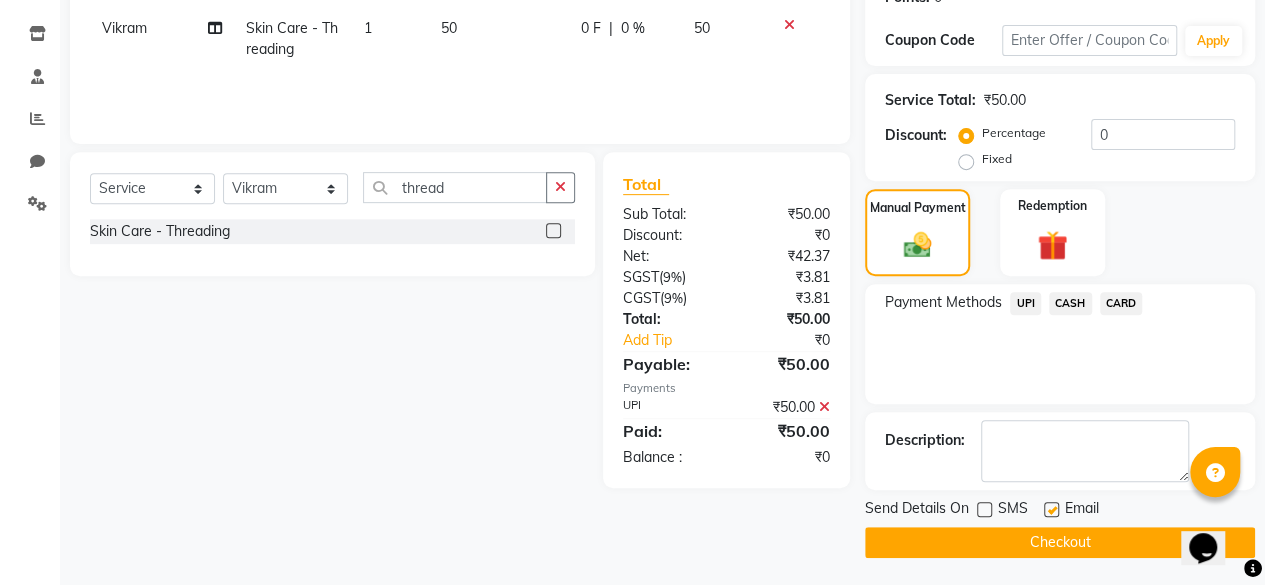 click 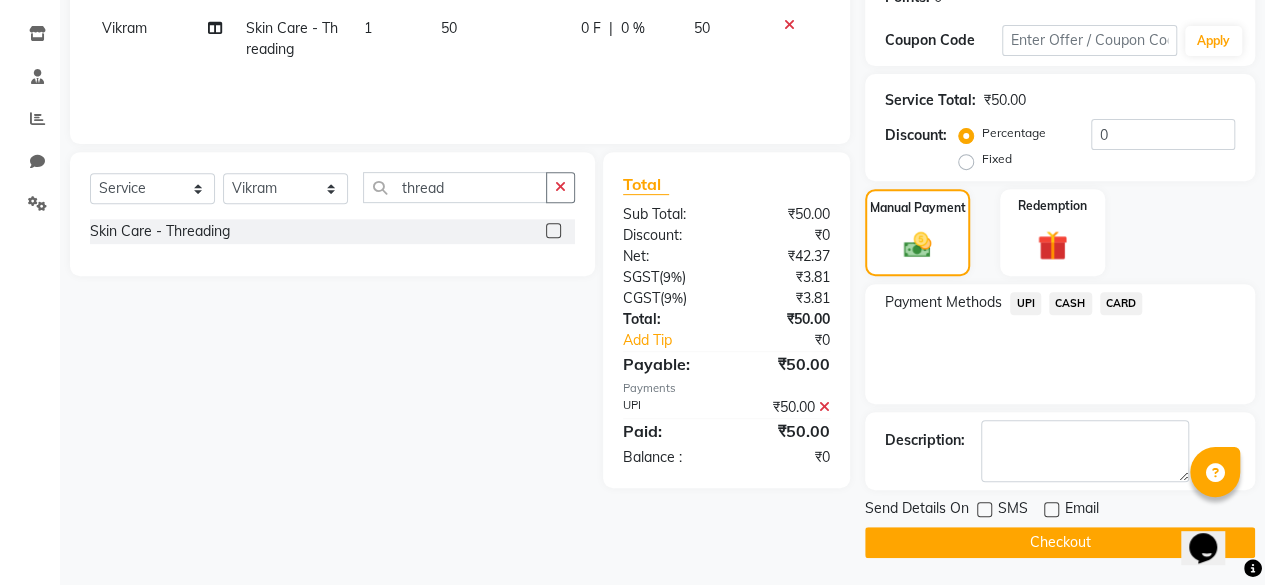 click on "Checkout" 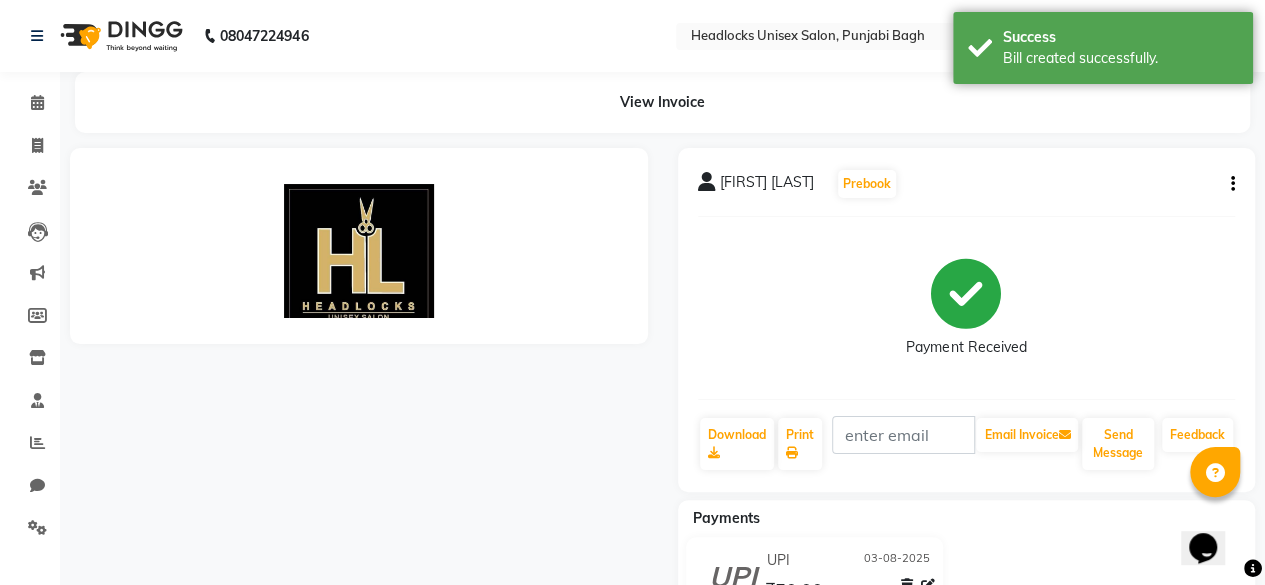scroll, scrollTop: 0, scrollLeft: 0, axis: both 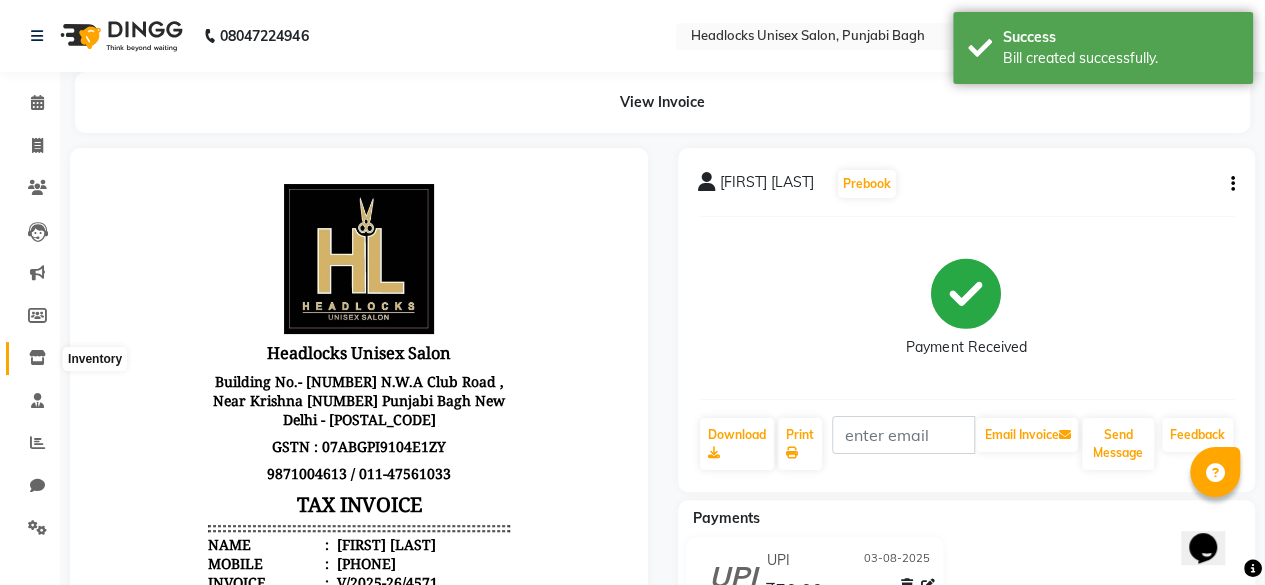 click 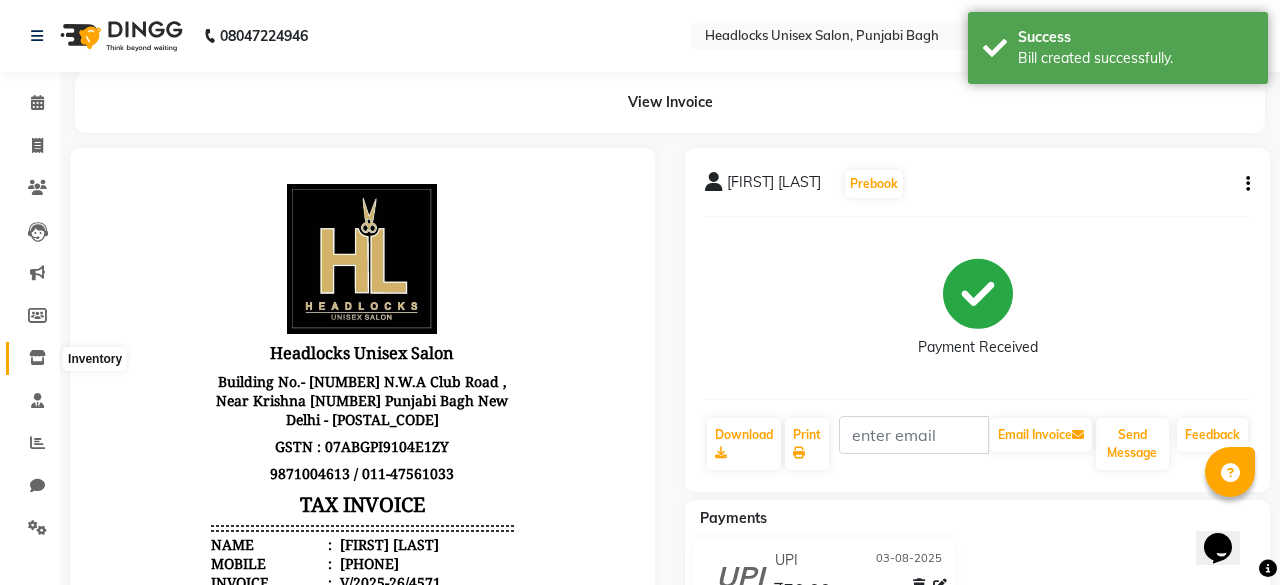 select 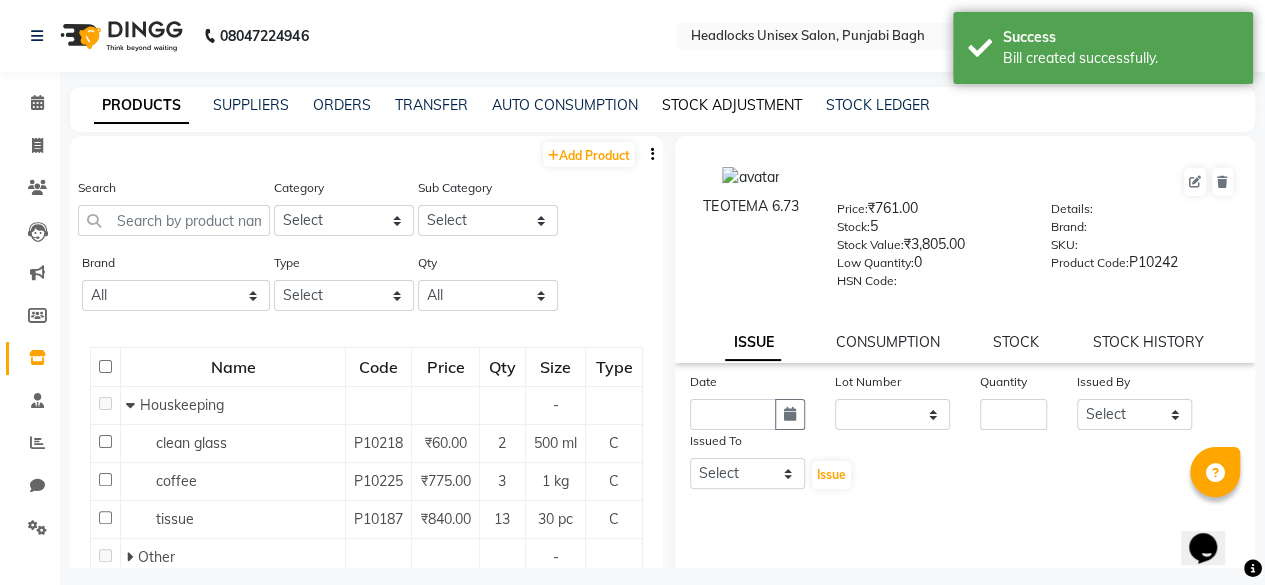 click on "STOCK ADJUSTMENT" 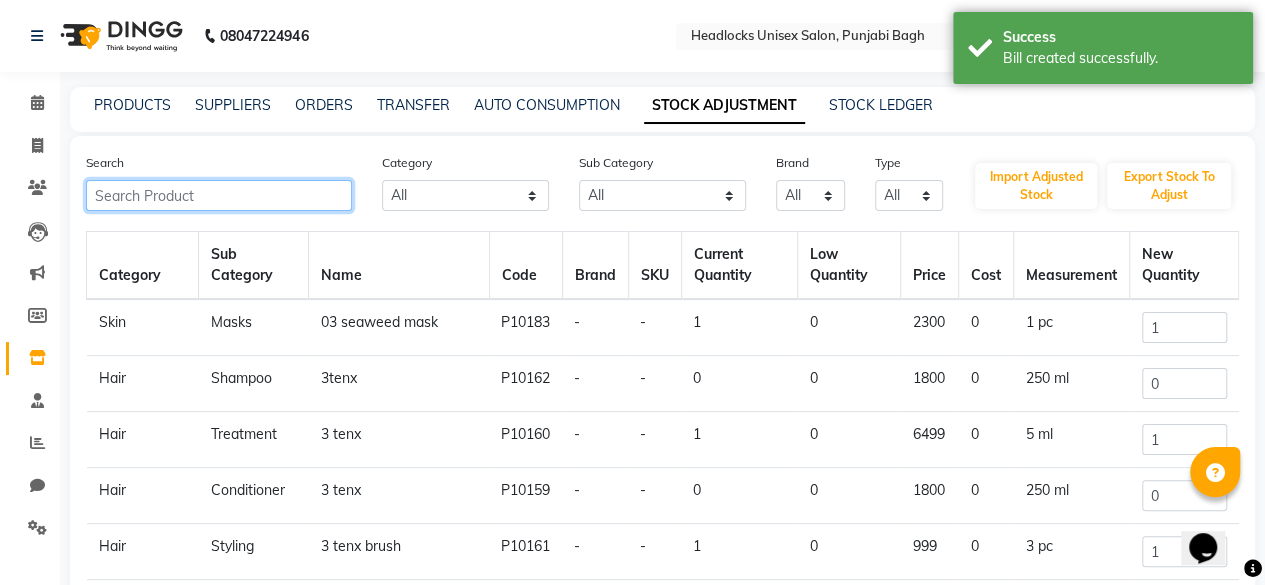 click 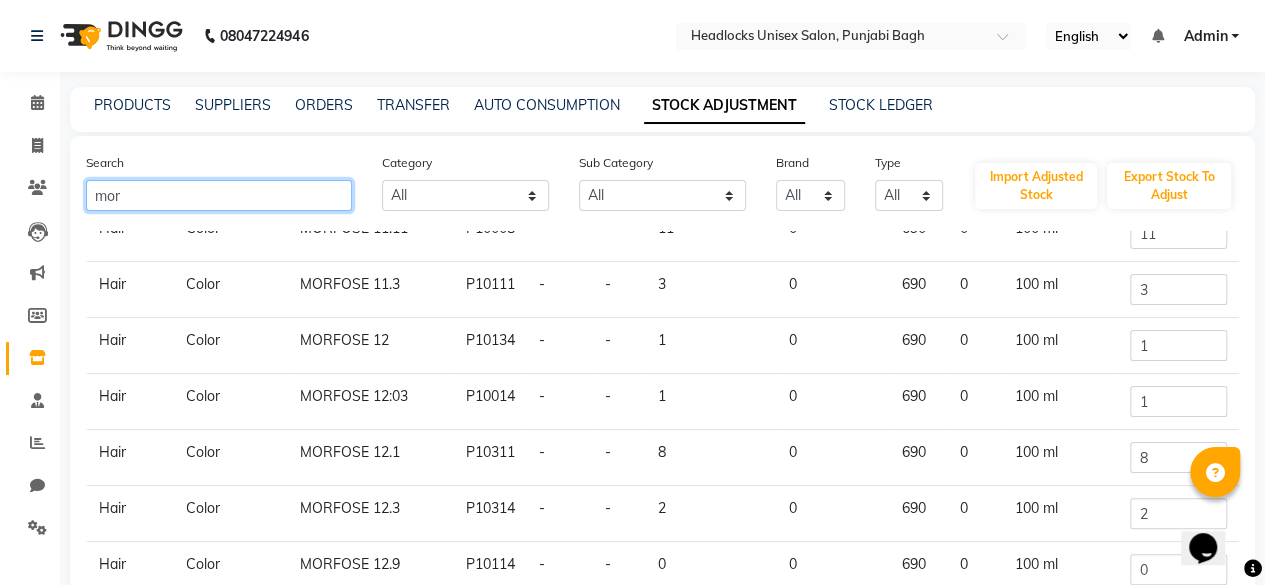 scroll, scrollTop: 152, scrollLeft: 0, axis: vertical 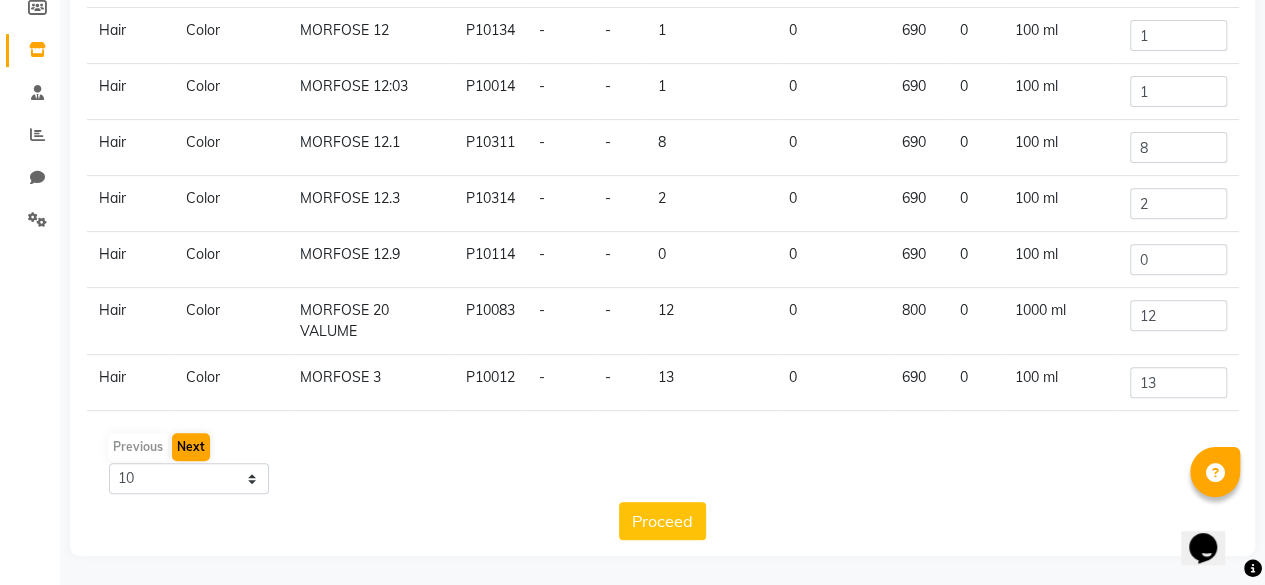 type on "mor" 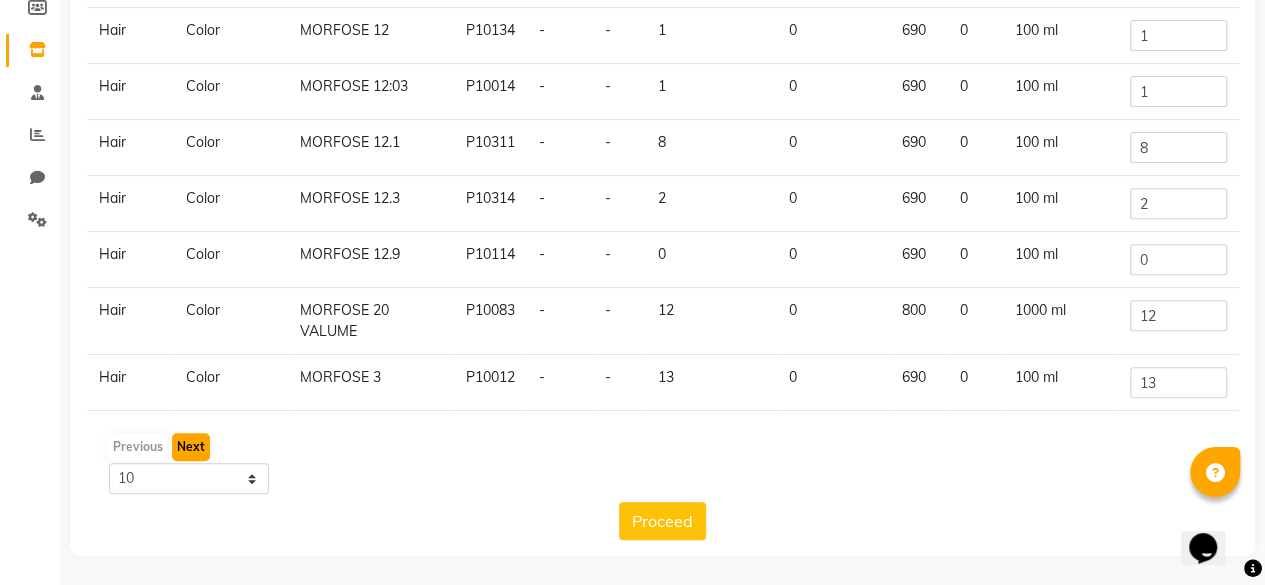 click on "Next" 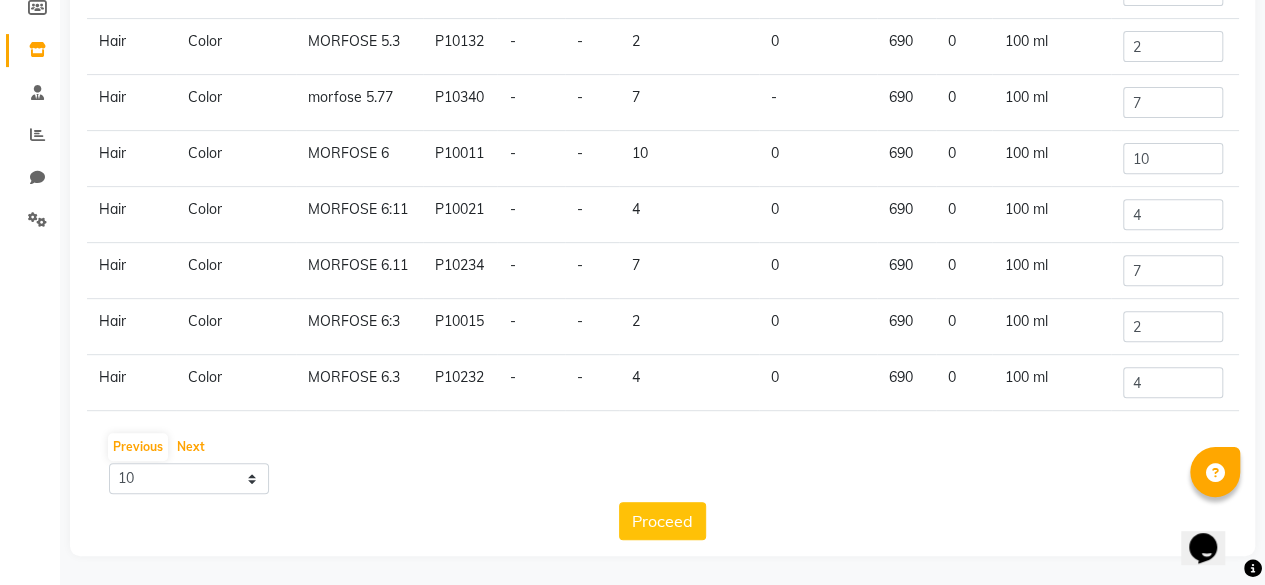 scroll, scrollTop: 0, scrollLeft: 0, axis: both 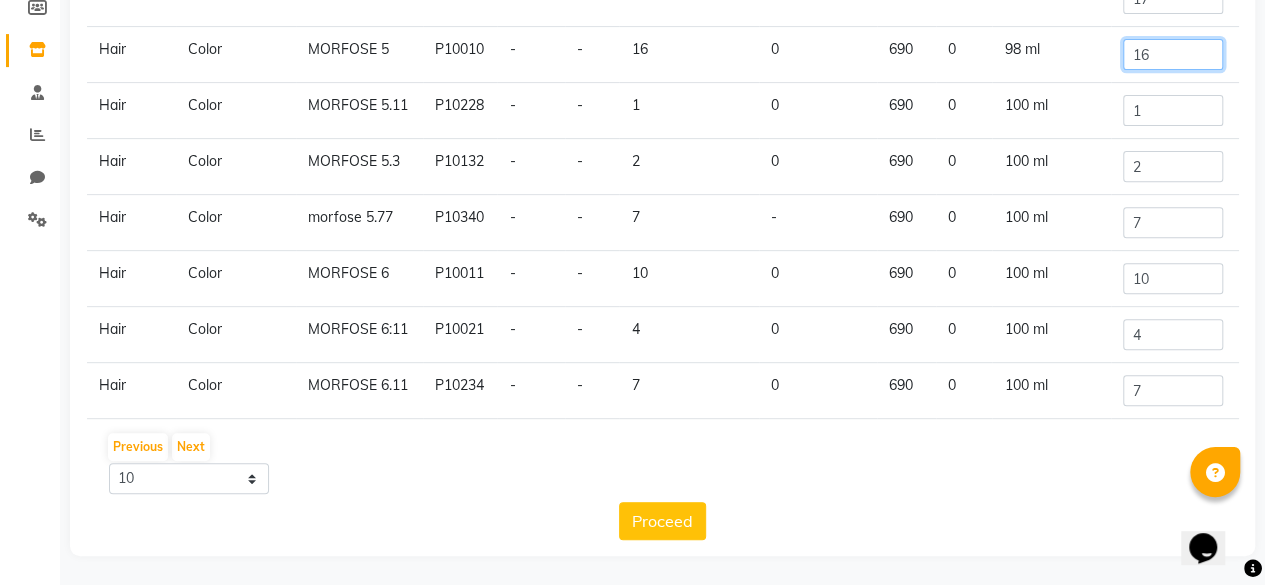 click on "16" 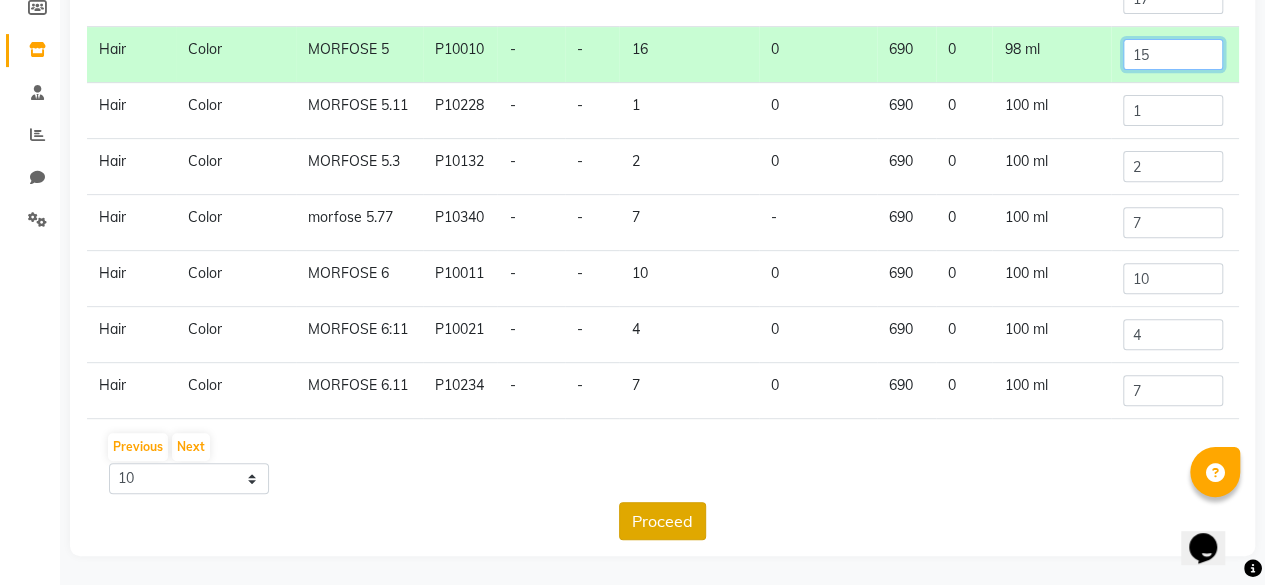 type on "15" 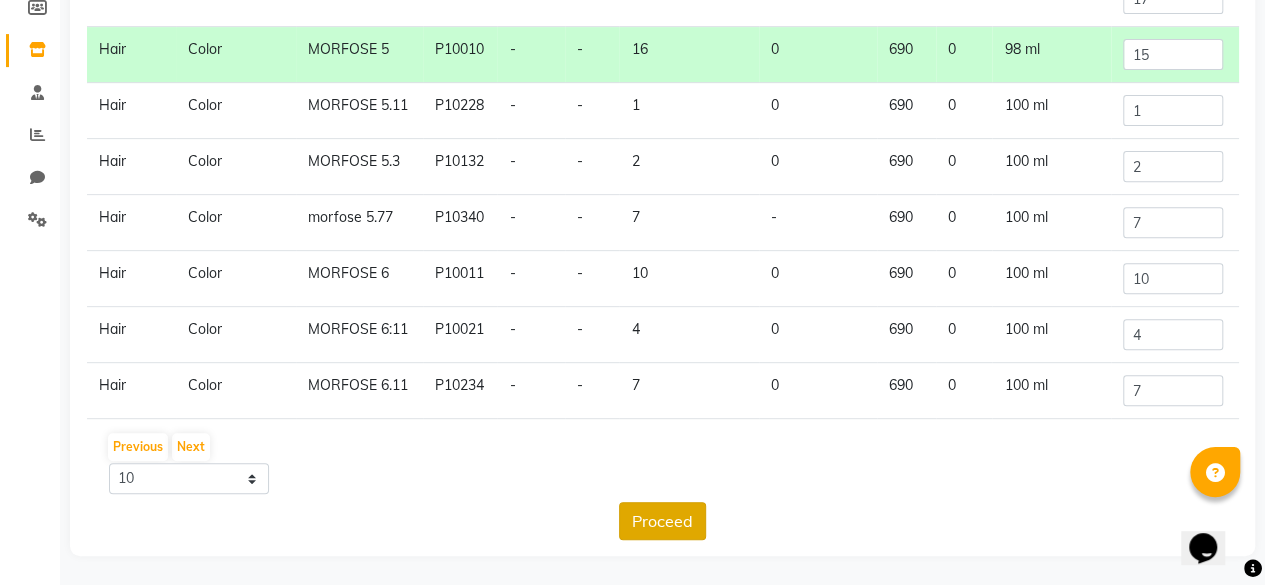 click on "Proceed" 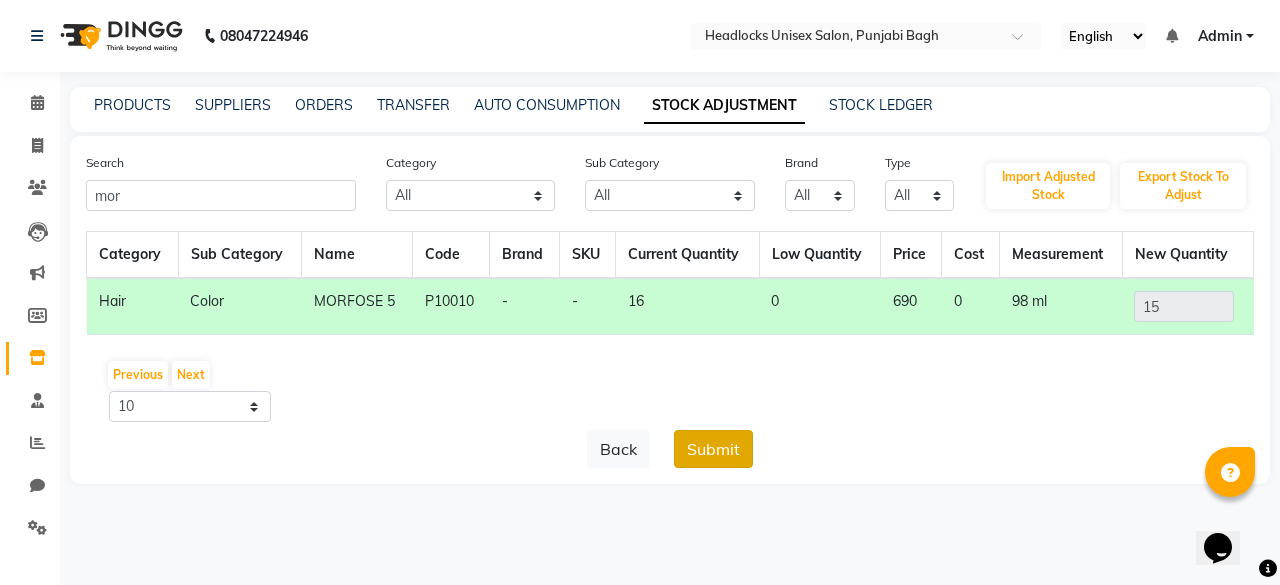 click on "Submit" 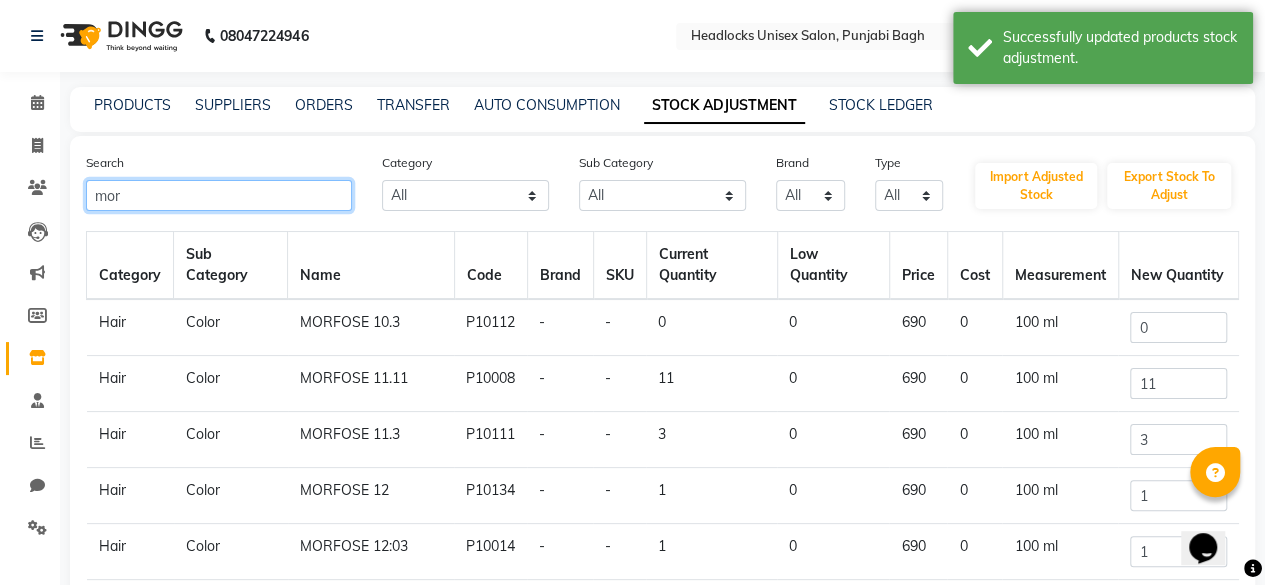 click on "mor" 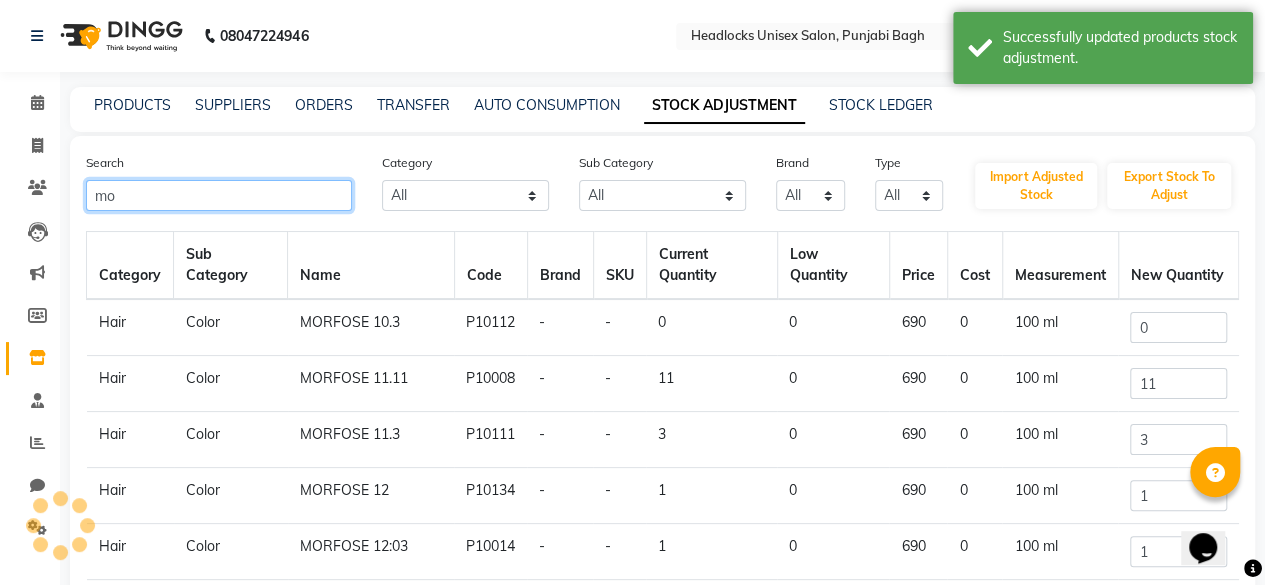 type on "m" 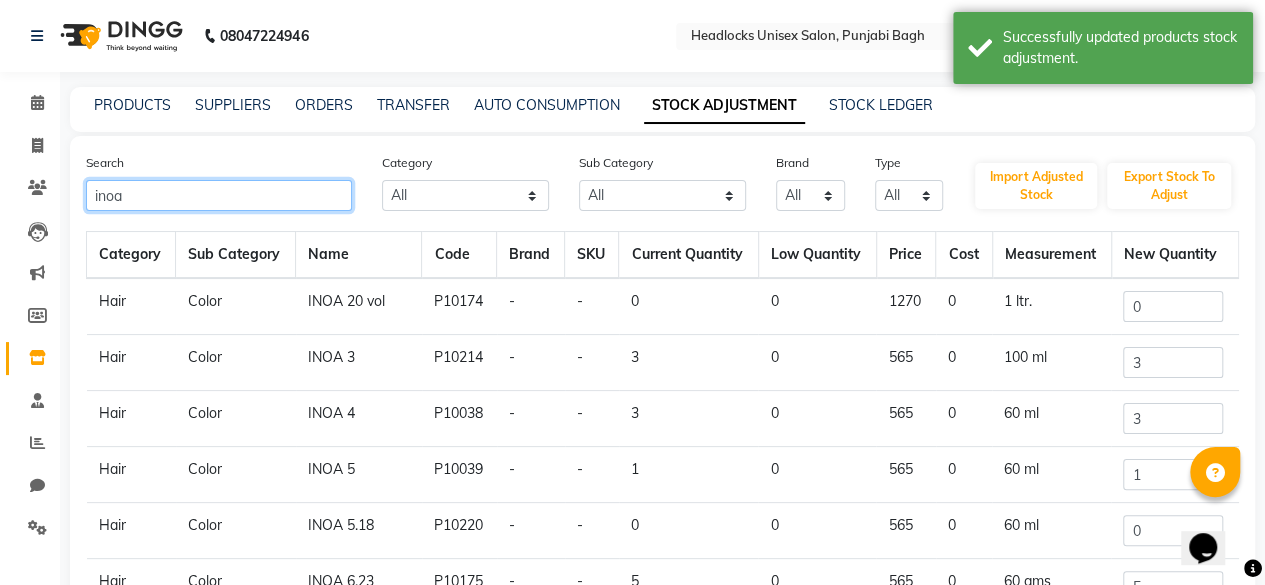 type on "inoa" 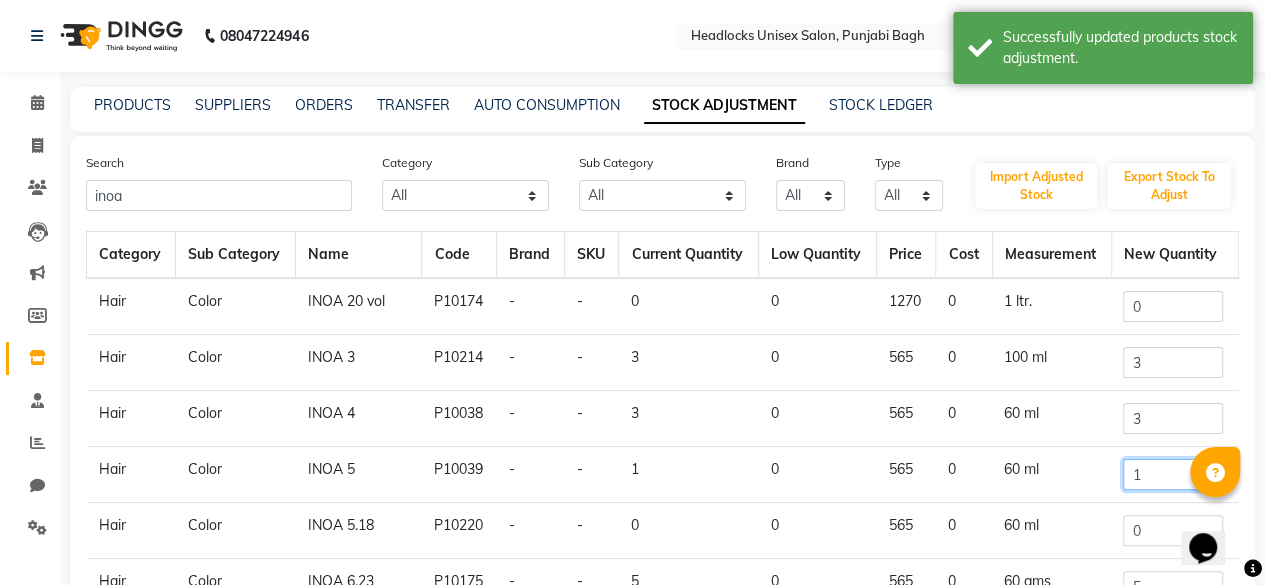 click on "1" 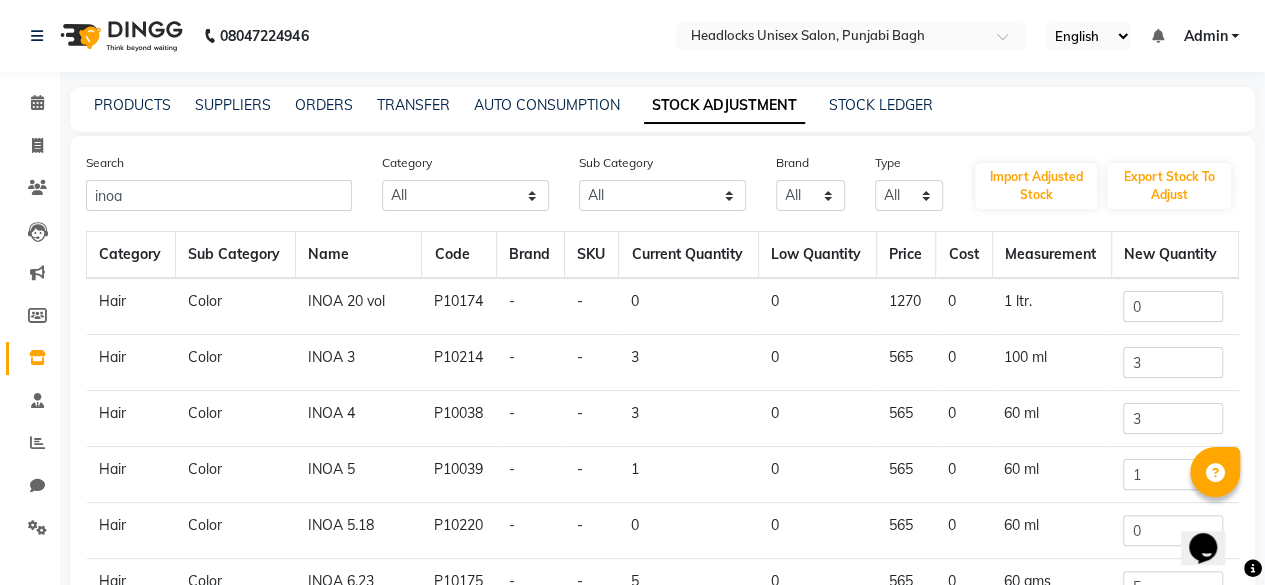 click on "Sub Category All Cream Houskeeping Loreal Retail Cheryls Retail Casmara Retail Cleanser Rill Keratin Retail Botox Salon Use Beauty & Other Salon Use Honey Lips Shampoo Products Appron Bath & Body Olaplex Salon Use Hair Shaving Female Hygiene Loreal Salon Use Disposable Cheryls Salon Use Appliances Liposoulable Soap Facial Conditioner Gel Gown Keratin Salon Use Nails Botox Retail Eyes Cream Moisturiser Grooming - Women Face Pre Shave Bedsheet Brazilian Makeup Appliances Hair Colour Salon Use Pre Face Nepkin Matrix Salon Use Other Grooming - Men Serum Mask After Shave Massage Foot Dental Care Styling Towel Tools Post Toner Oil Matrix Colour Tube Sun Care Hand & Foot Brushes Serum Appliances Matrix Retail Massage Cream Tissue Masks Color Strips Makeup Remover Magic TIssue Gifts Cotton Roll Appliances Lip Care Makeup Kit Appliances Cologne Other Brazilian Treatment Eye Care Cotton Buds Styling Eye Pad Body Care Hand & Feet Other Kit & Combo Kit & Combo Treatment Appliances Other Skin Other Care  Other Other" 